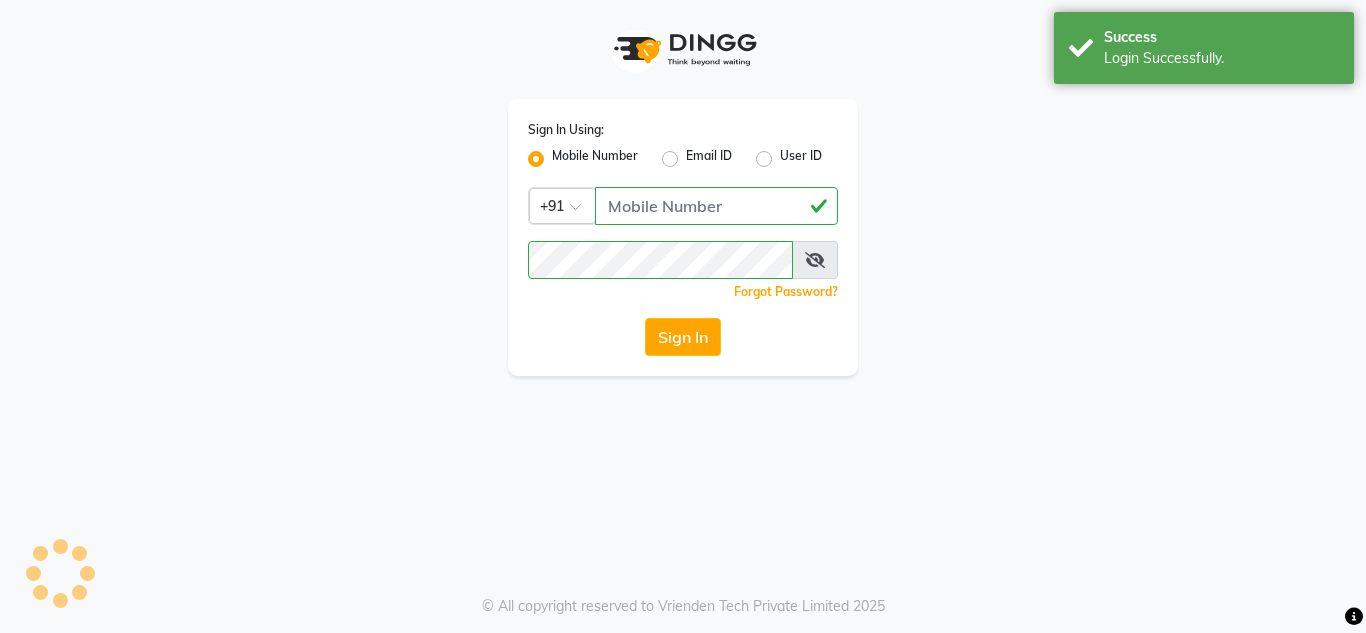 scroll, scrollTop: 0, scrollLeft: 0, axis: both 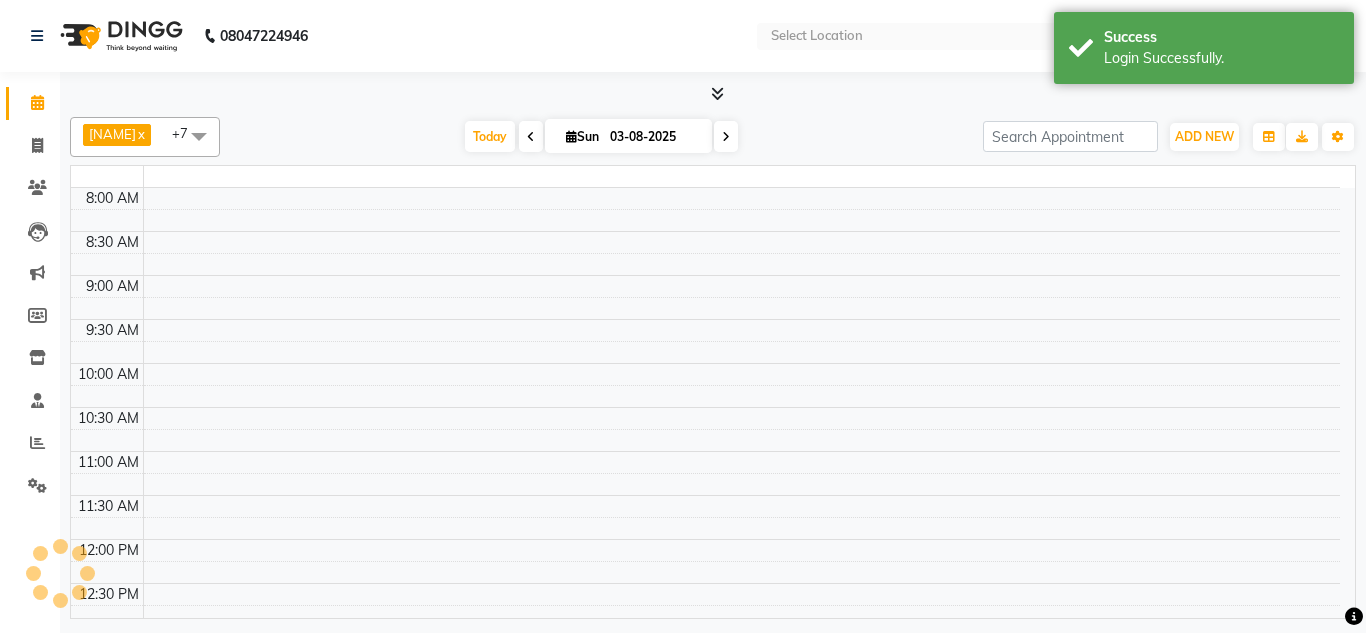 select on "en" 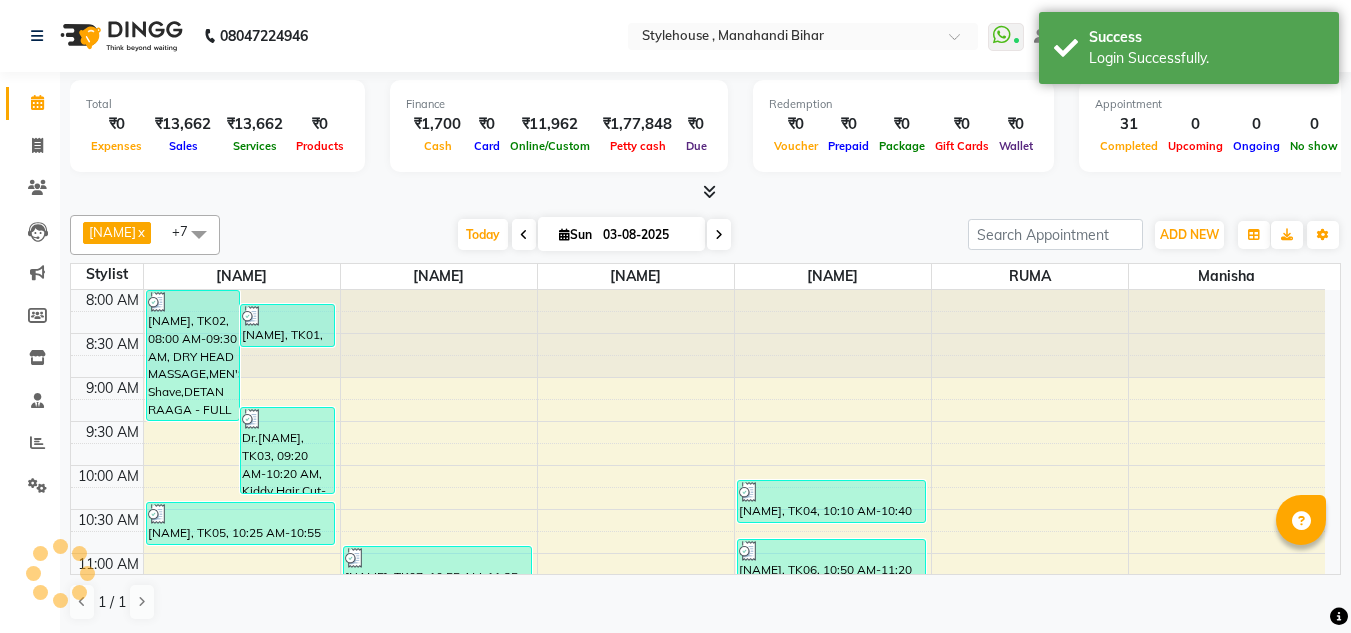 scroll, scrollTop: 0, scrollLeft: 0, axis: both 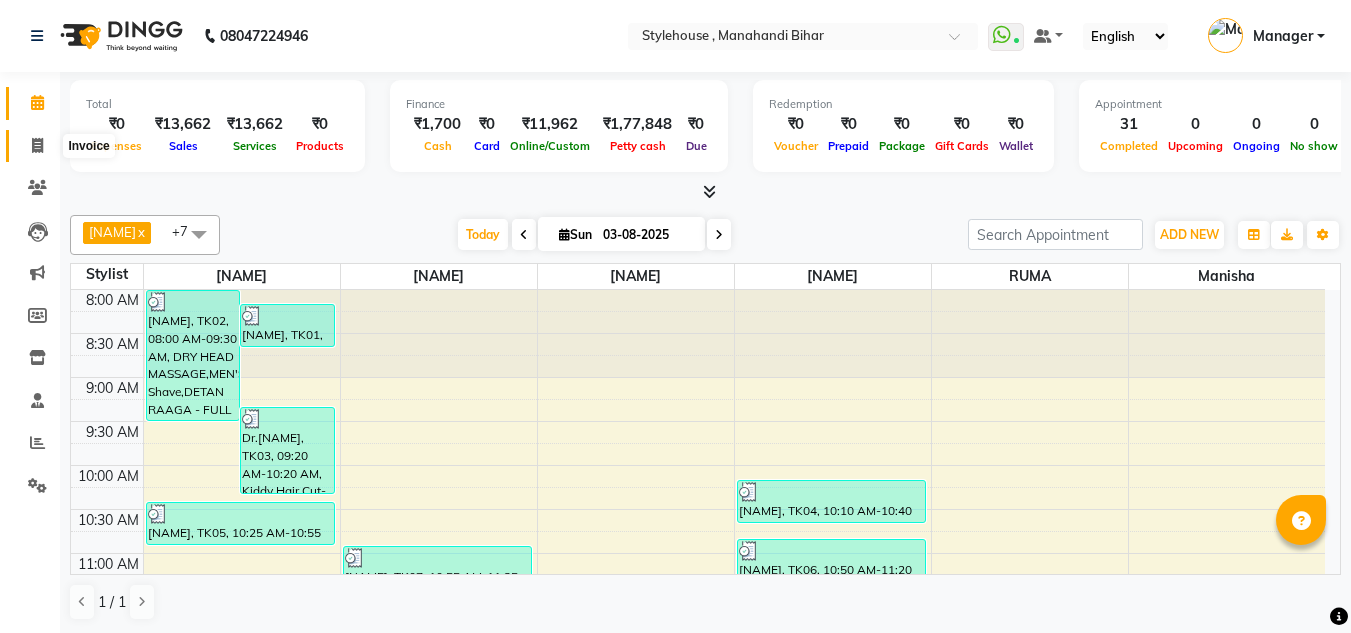 click 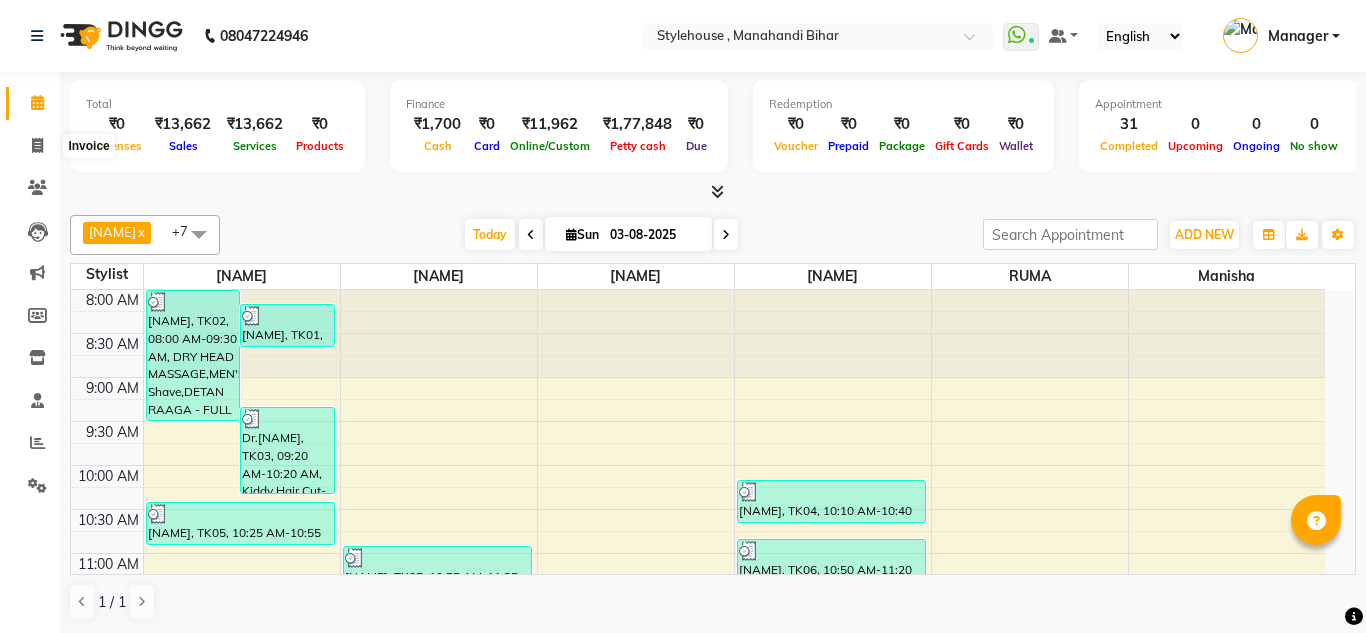 select on "service" 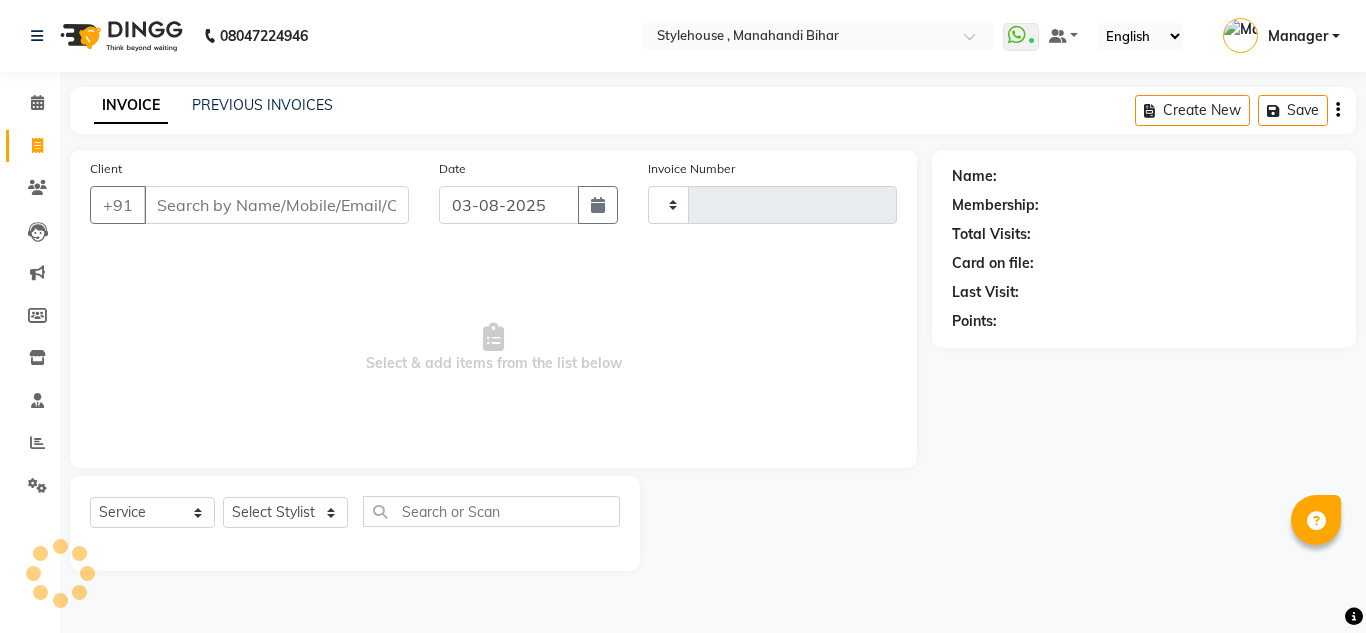 type on "1512" 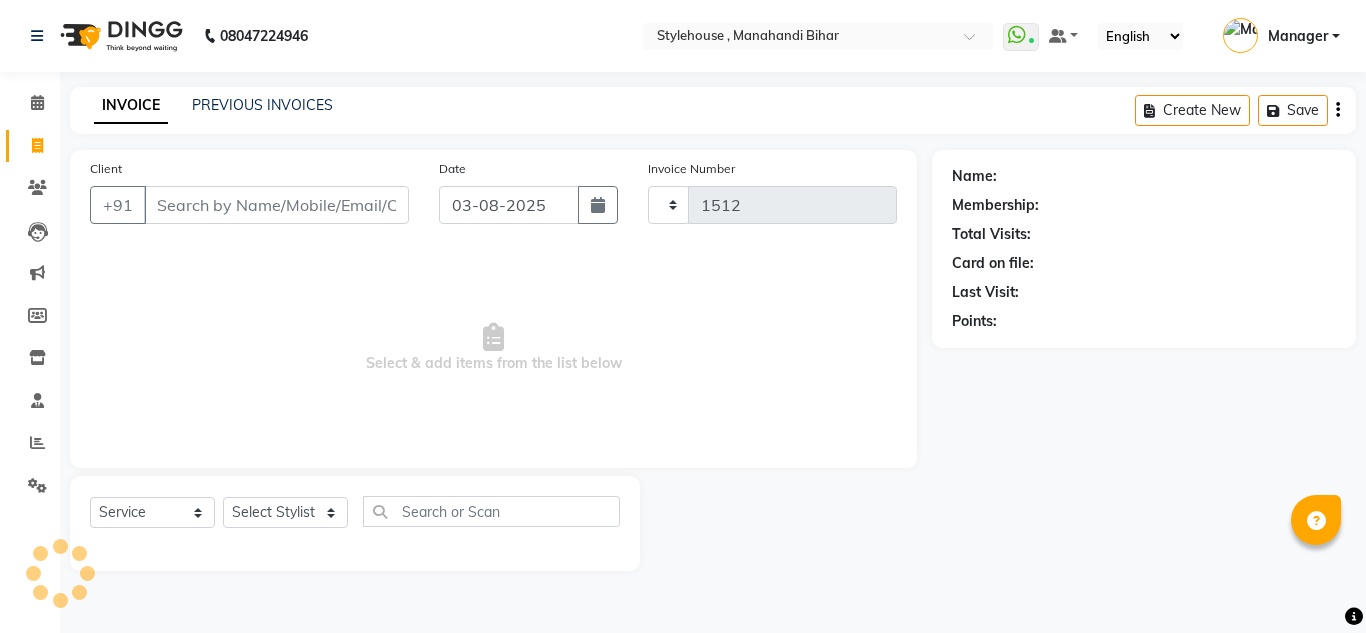 select on "7793" 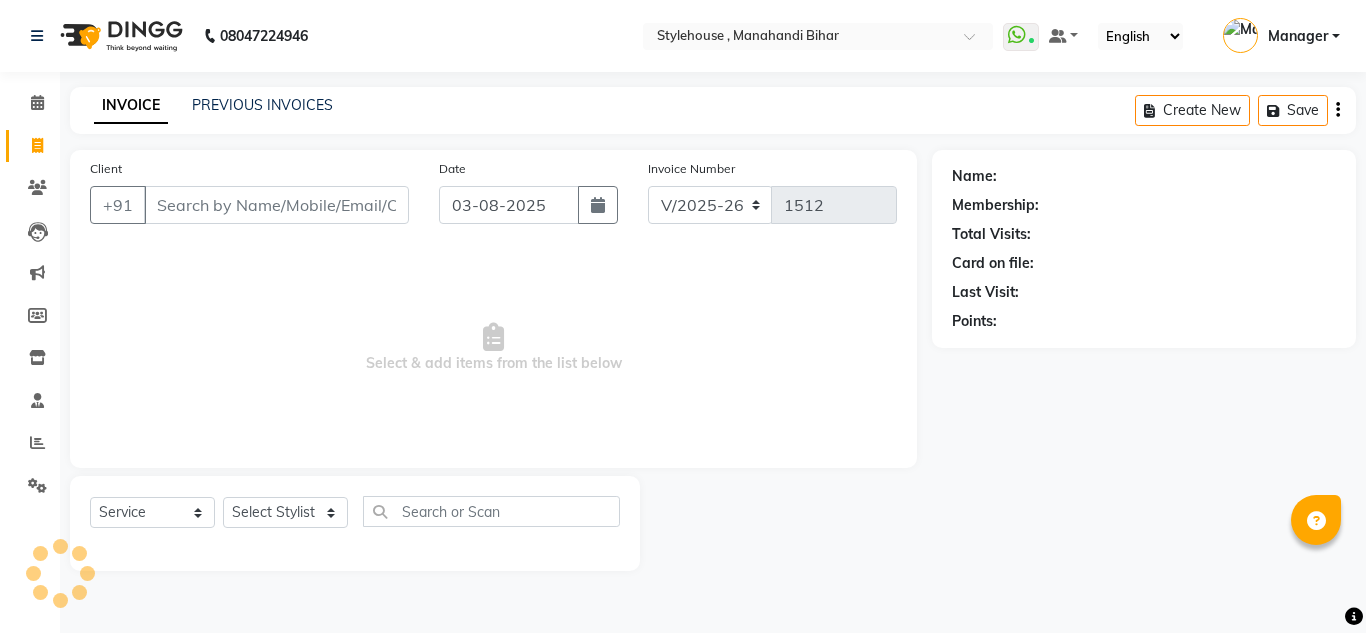 click on "Client" at bounding box center [276, 205] 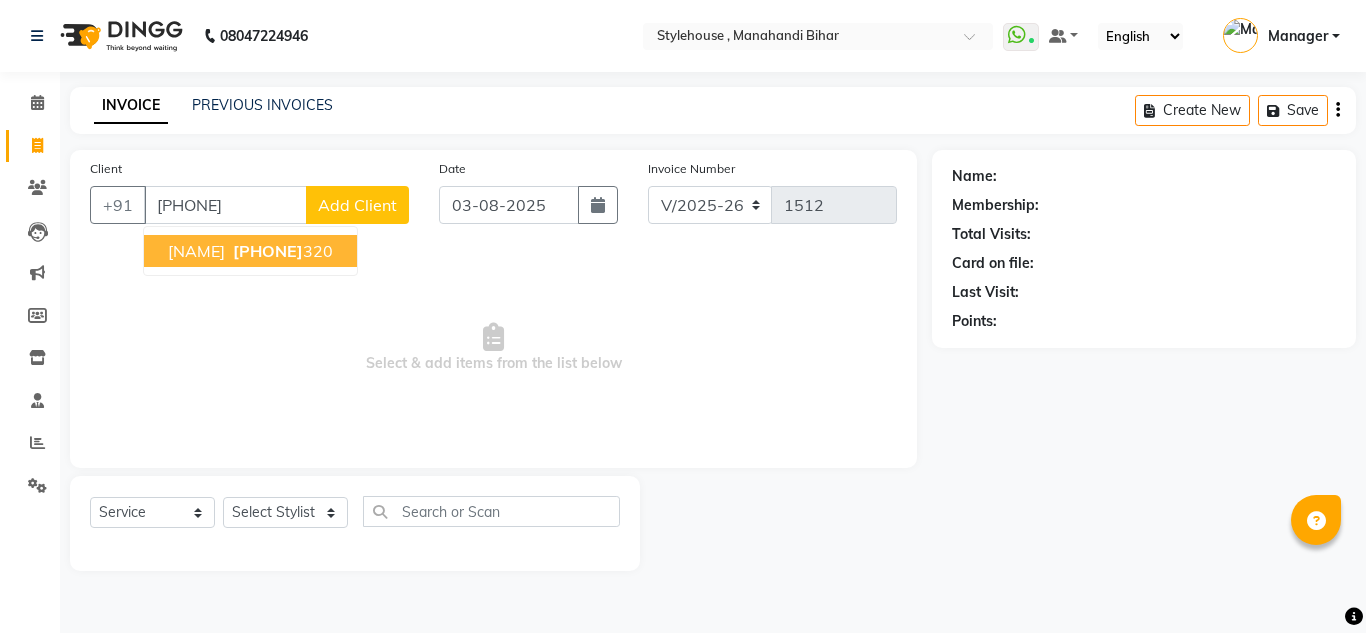 click on "[PHONE]" at bounding box center [268, 251] 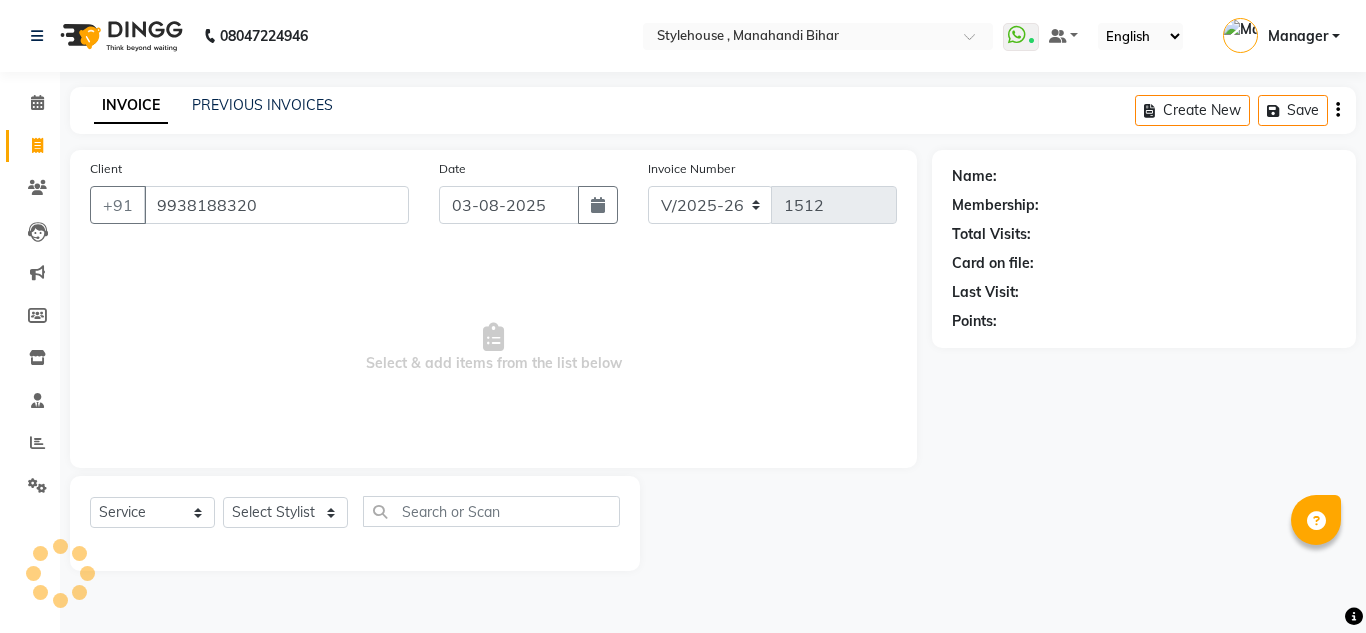 type on "9938188320" 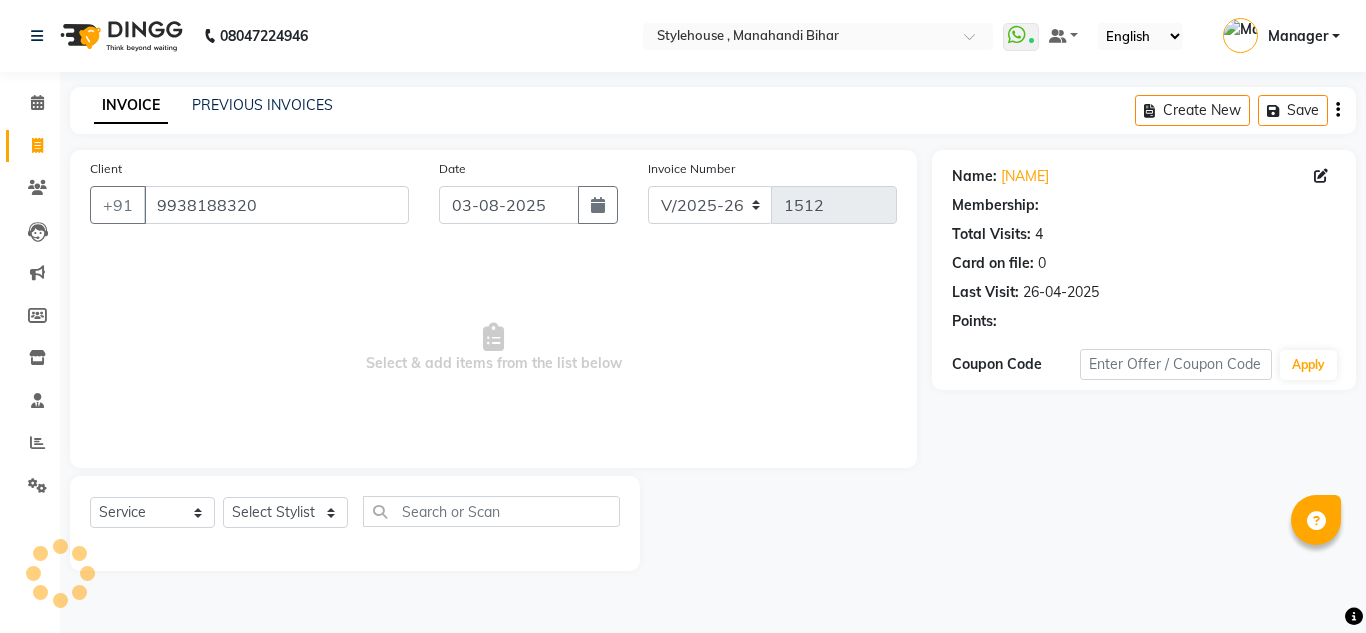 select on "1: Object" 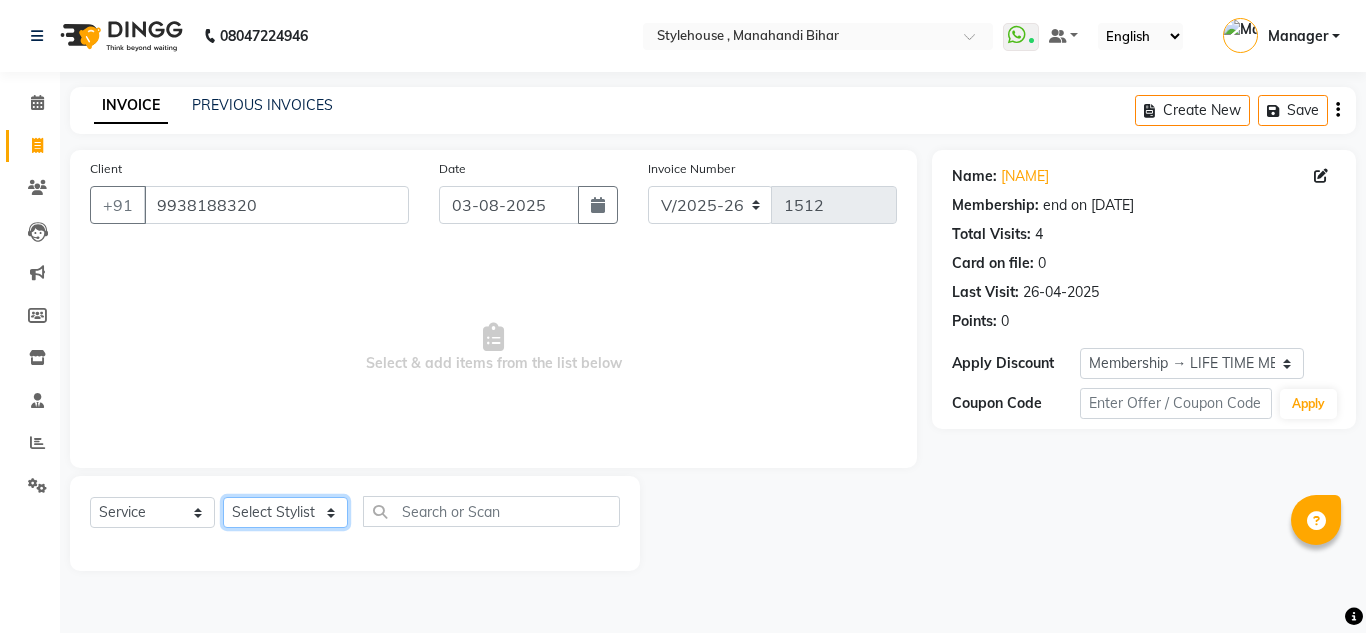 click on "Select Stylist ANIL BARIK ANIRUDH SAHOO JYOTIRANJAN BARIK KANHA LAXMI PRIYA Manager Manisha MANJIT BARIK PRADEEP BARIK PRIYANKA NANDA PUJA ROUT RUMA SAGARIKA SAHOO SALMAN SAMEER BARIK SAROJ SITHA TARA DEVI SHRESTA" 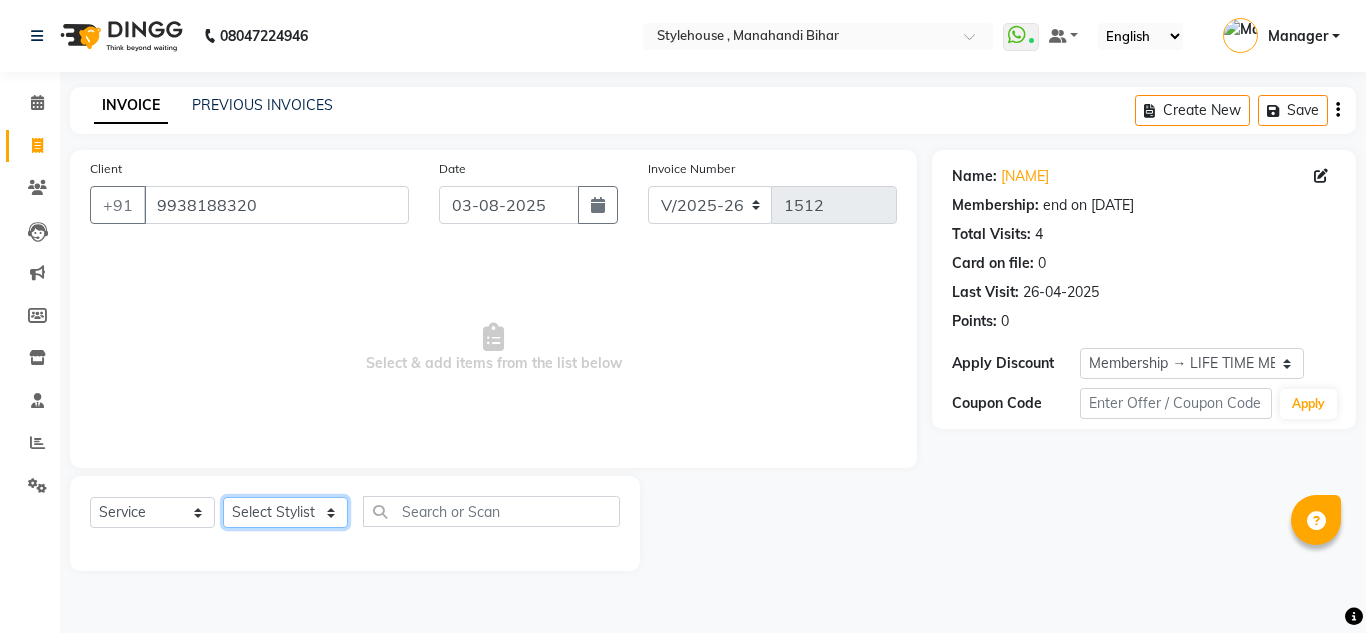 select on "69900" 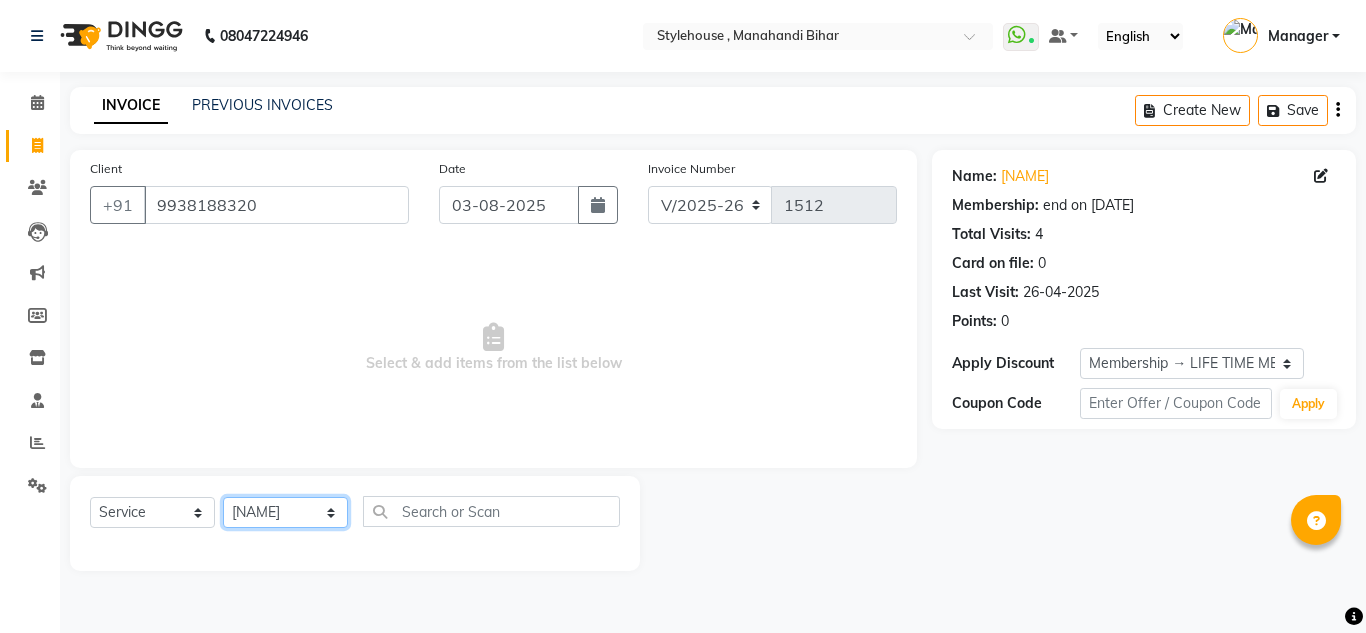 click on "Select Stylist ANIL BARIK ANIRUDH SAHOO JYOTIRANJAN BARIK KANHA LAXMI PRIYA Manager Manisha MANJIT BARIK PRADEEP BARIK PRIYANKA NANDA PUJA ROUT RUMA SAGARIKA SAHOO SALMAN SAMEER BARIK SAROJ SITHA TARA DEVI SHRESTA" 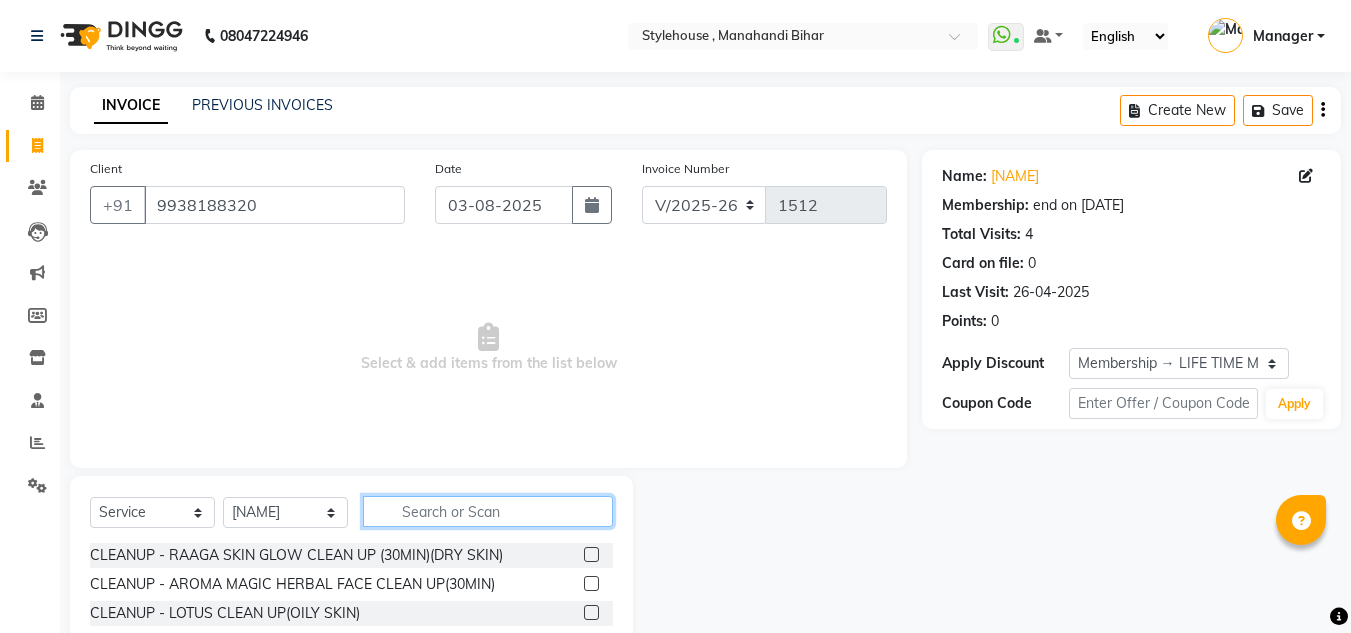 click 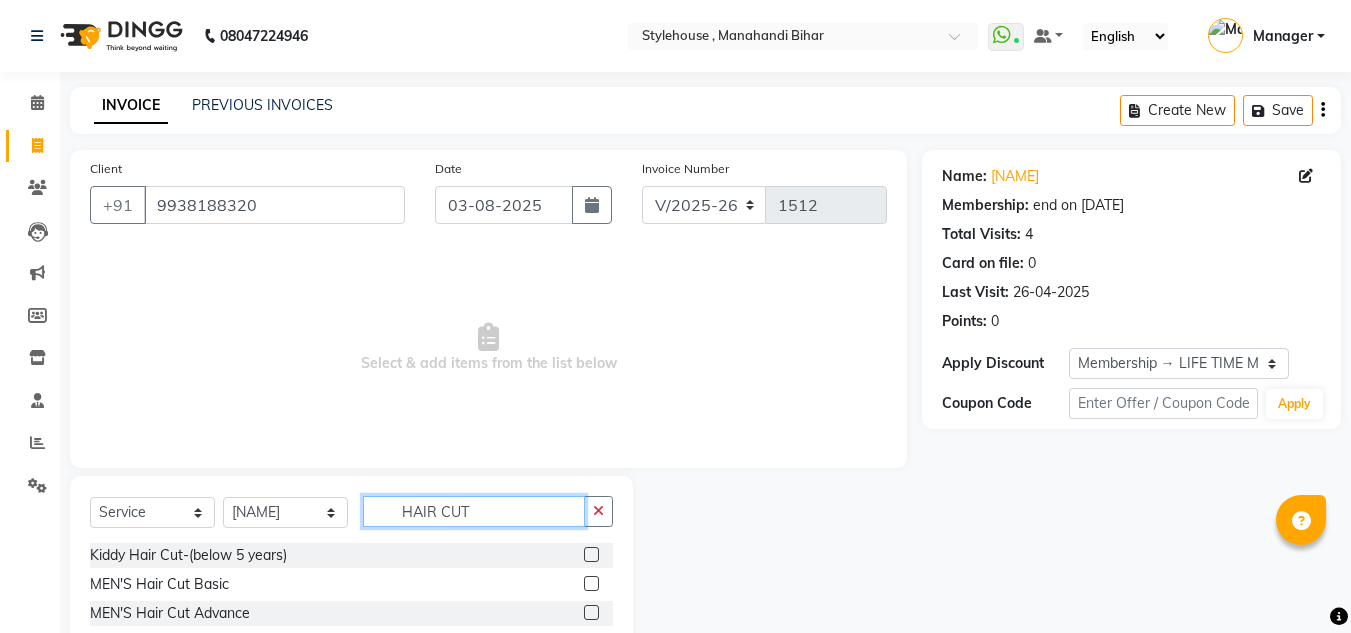 type on "HAIR CUT" 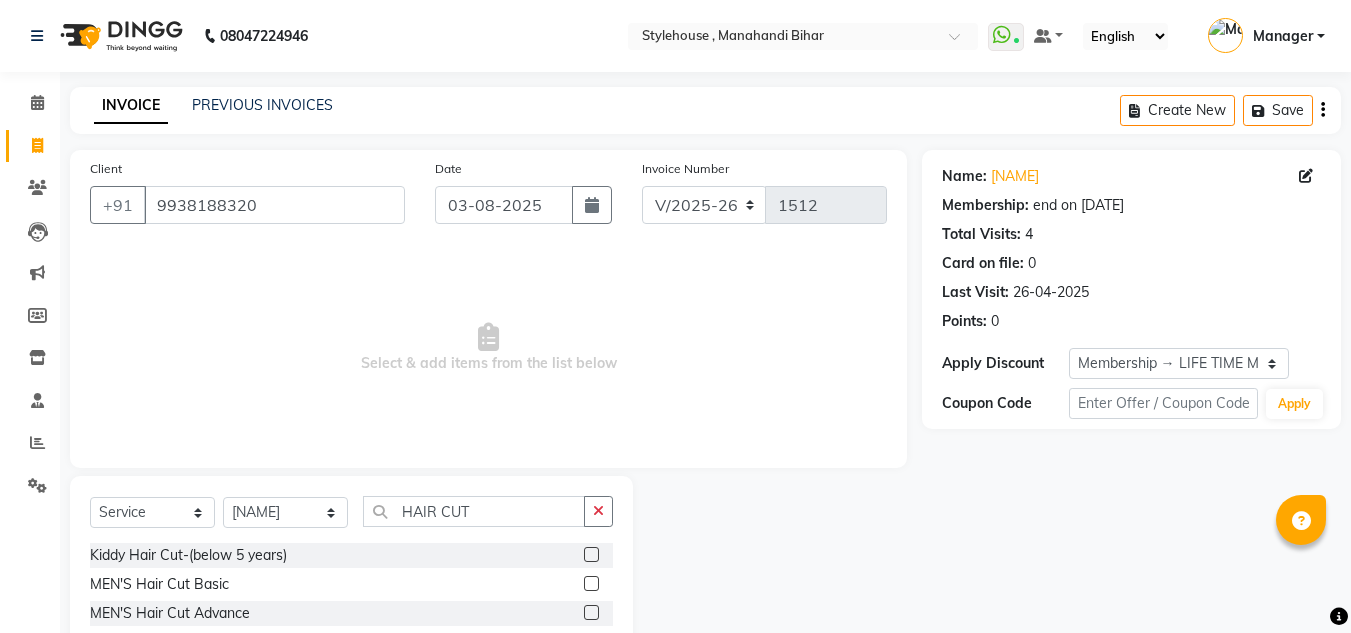 click 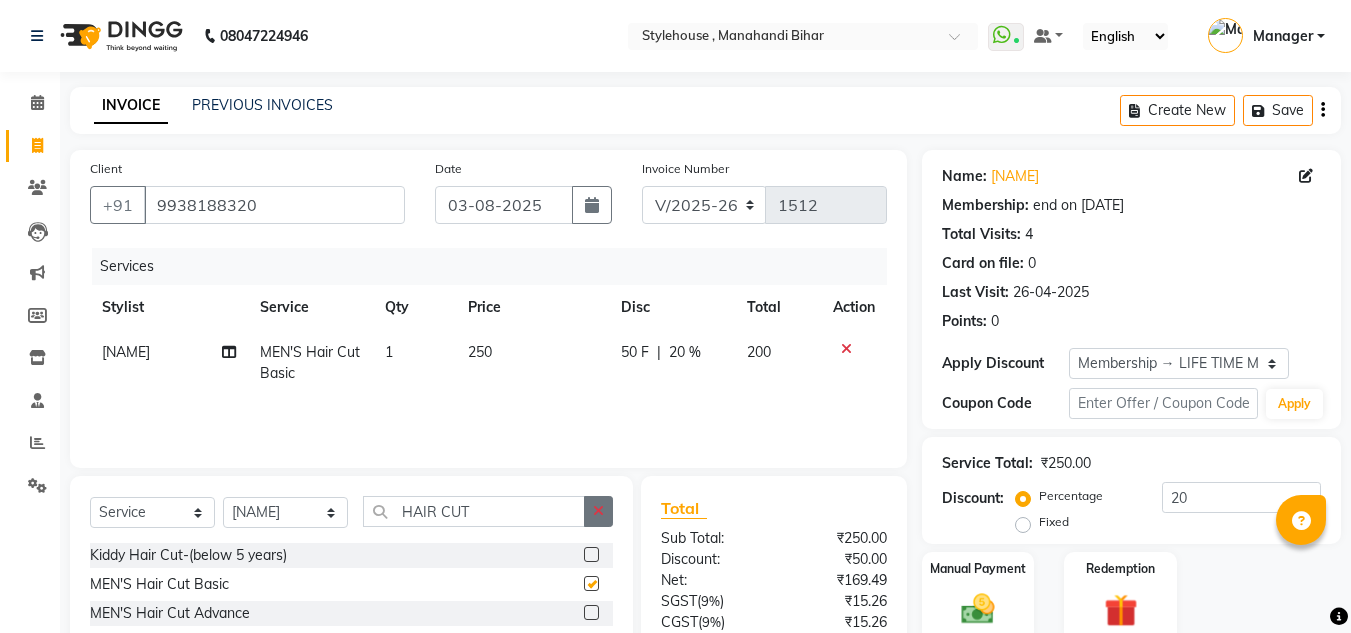checkbox on "false" 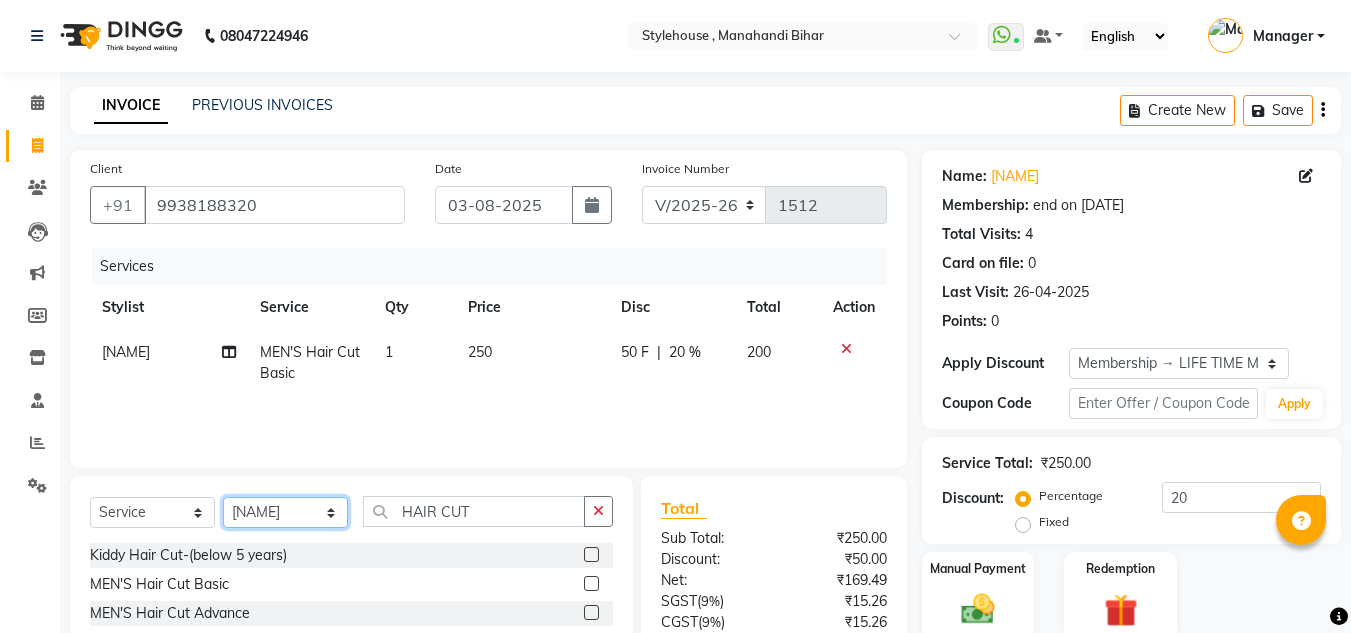click on "Select Stylist ANIL BARIK ANIRUDH SAHOO JYOTIRANJAN BARIK KANHA LAXMI PRIYA Manager Manisha MANJIT BARIK PRADEEP BARIK PRIYANKA NANDA PUJA ROUT RUMA SAGARIKA SAHOO SALMAN SAMEER BARIK SAROJ SITHA TARA DEVI SHRESTA" 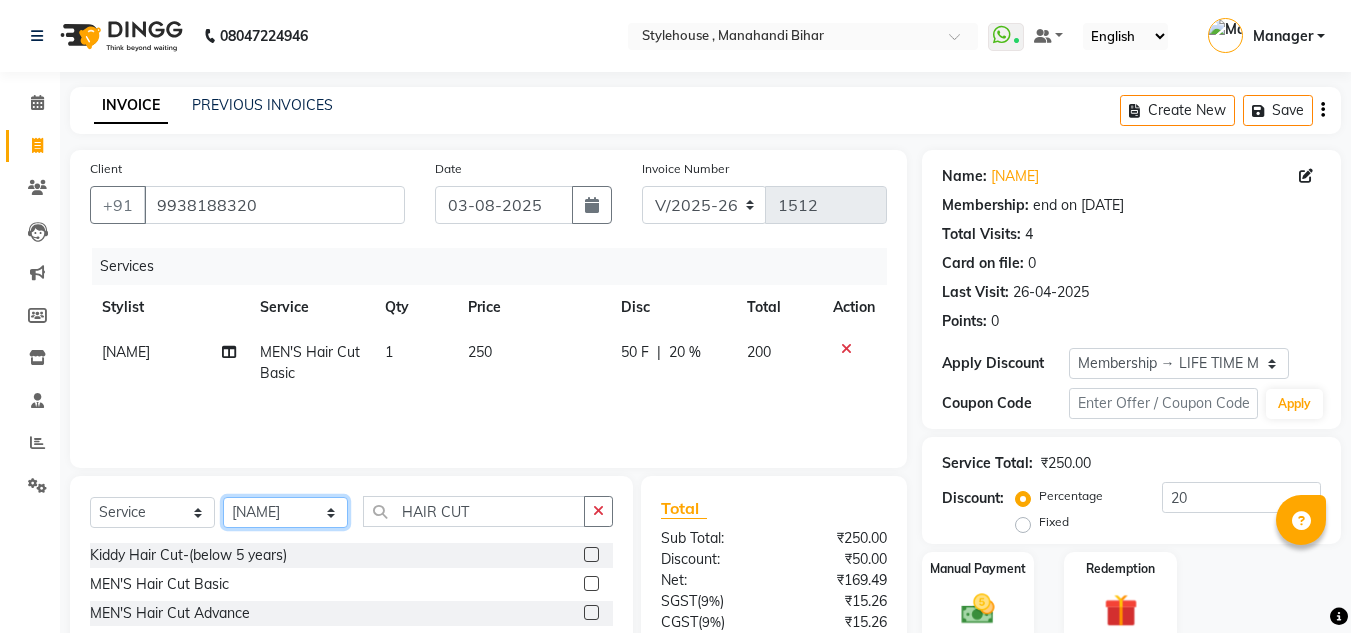 select on "69899" 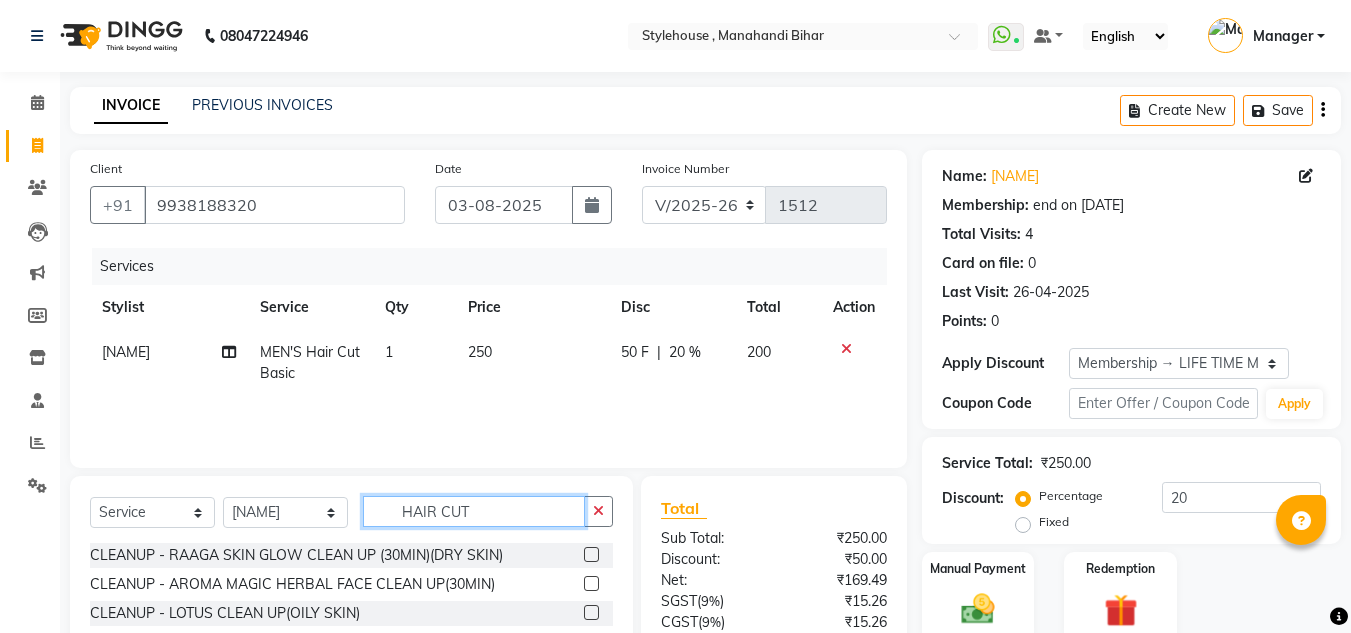 click on "HAIR CUT" 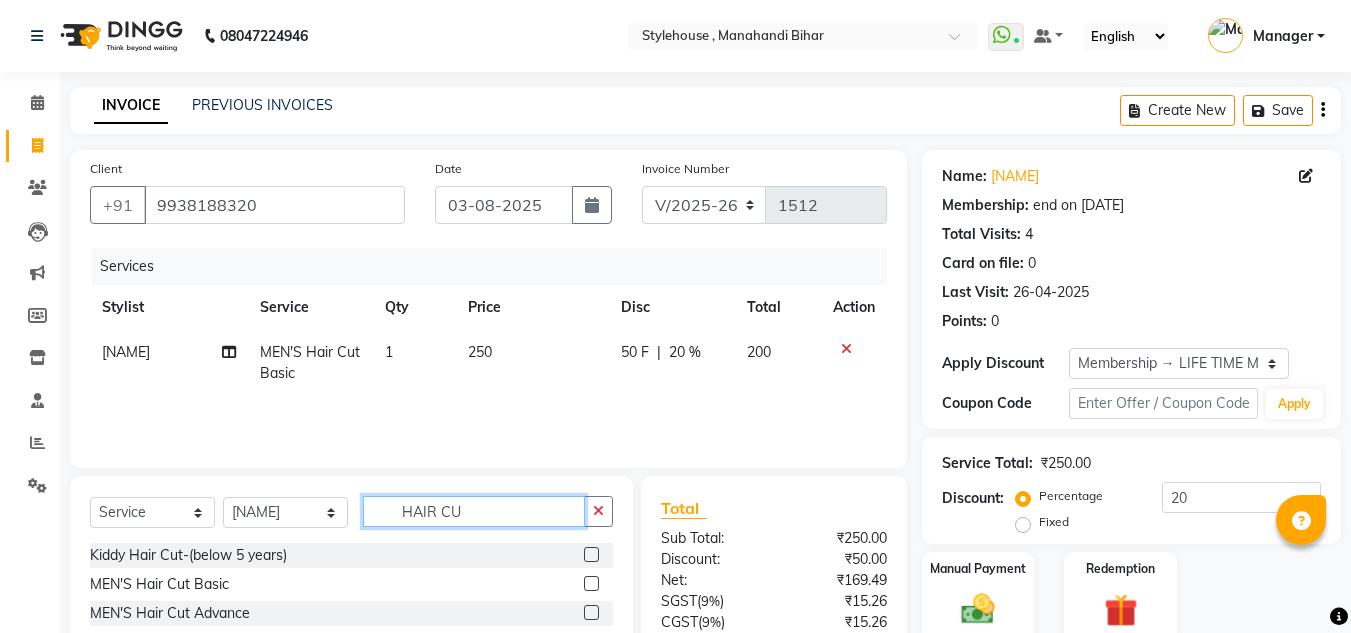 type on "HAIR CU" 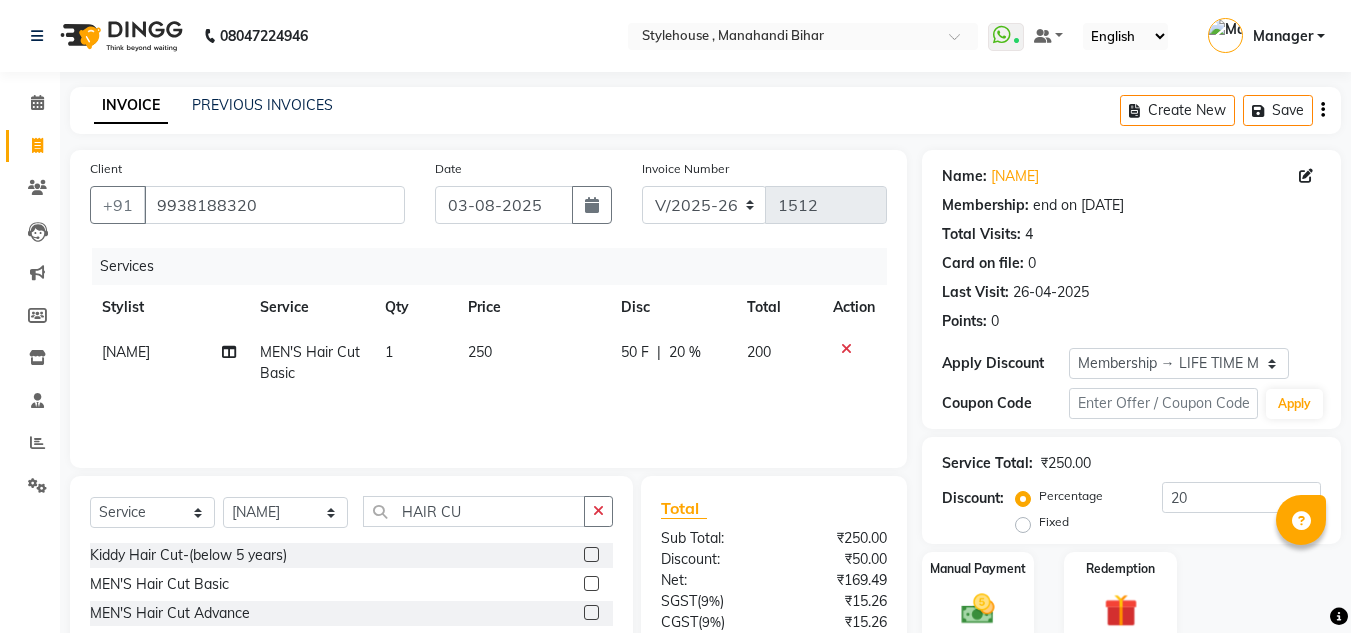 click 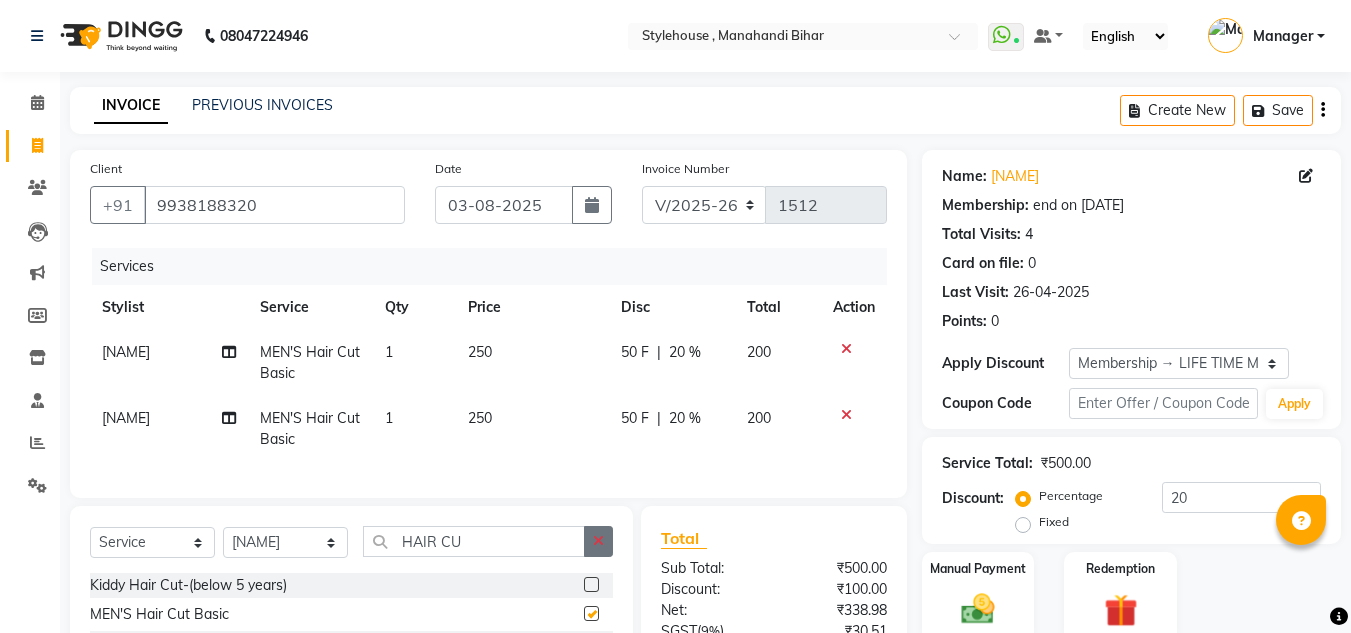 checkbox on "false" 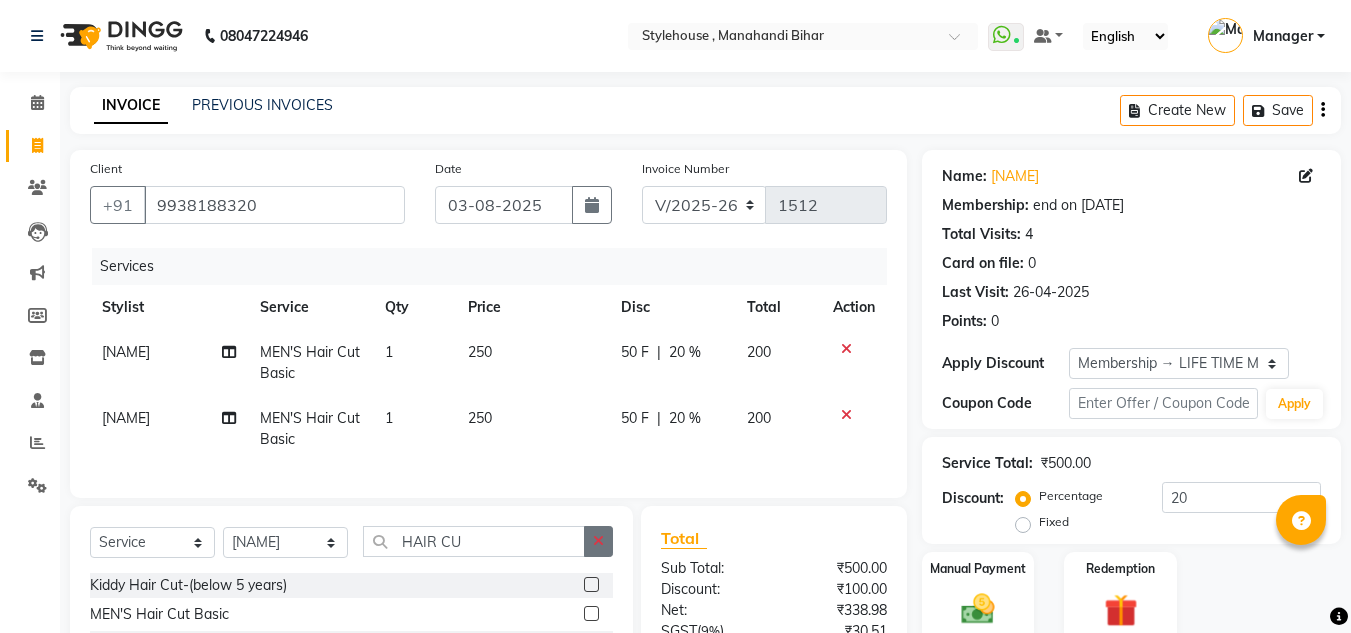 click 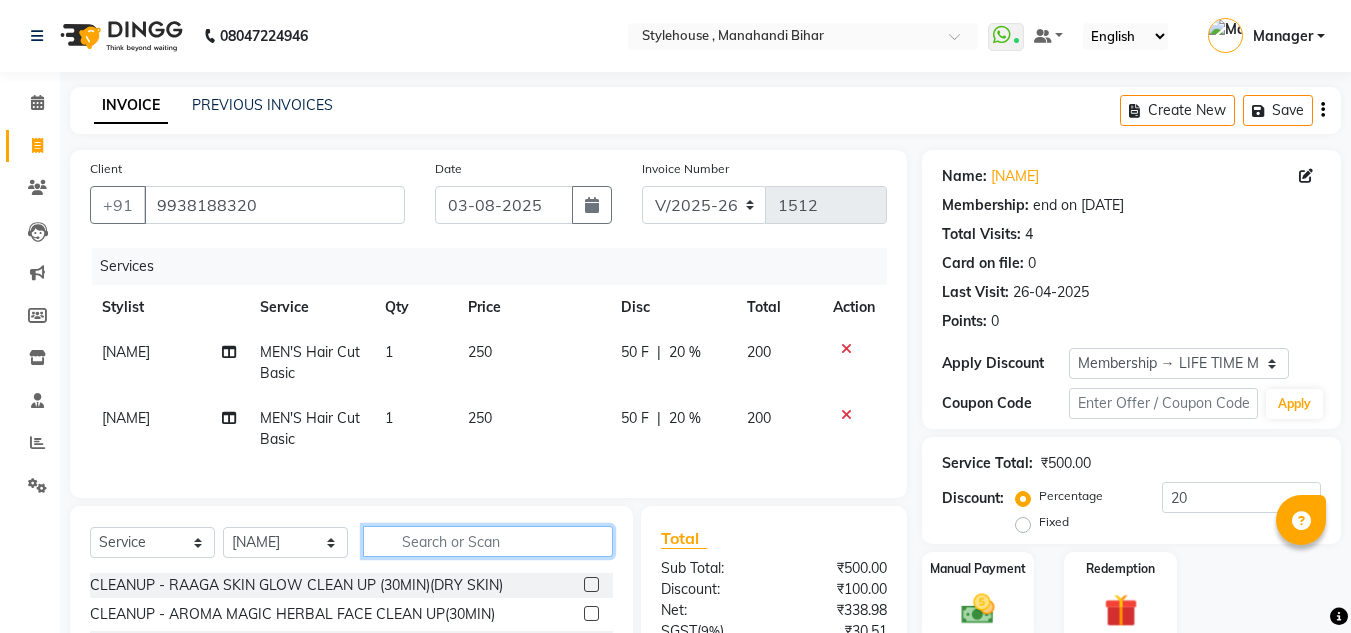 click 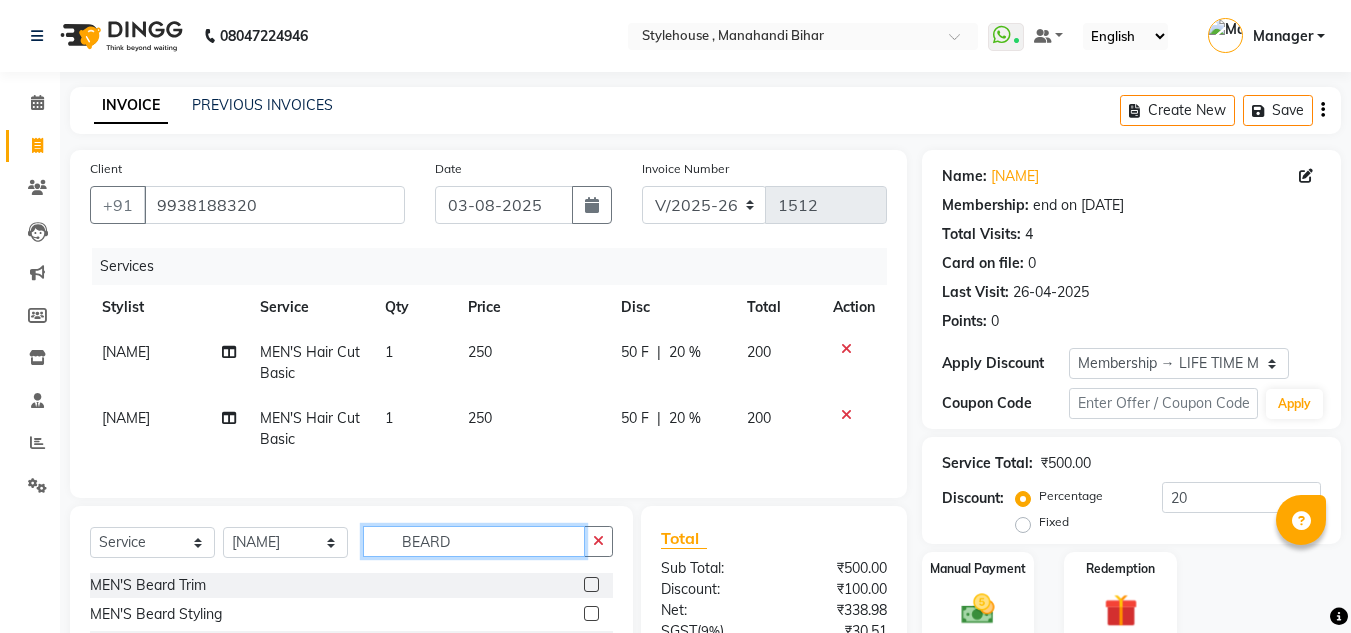type on "BEARD" 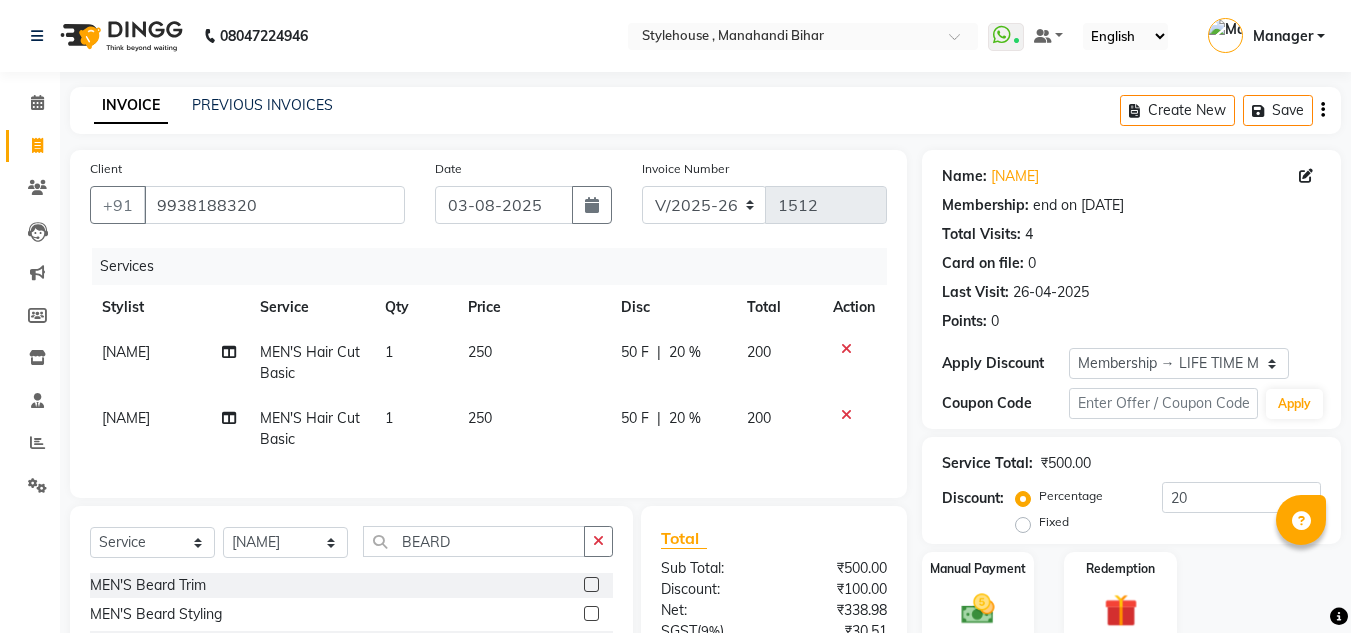 click 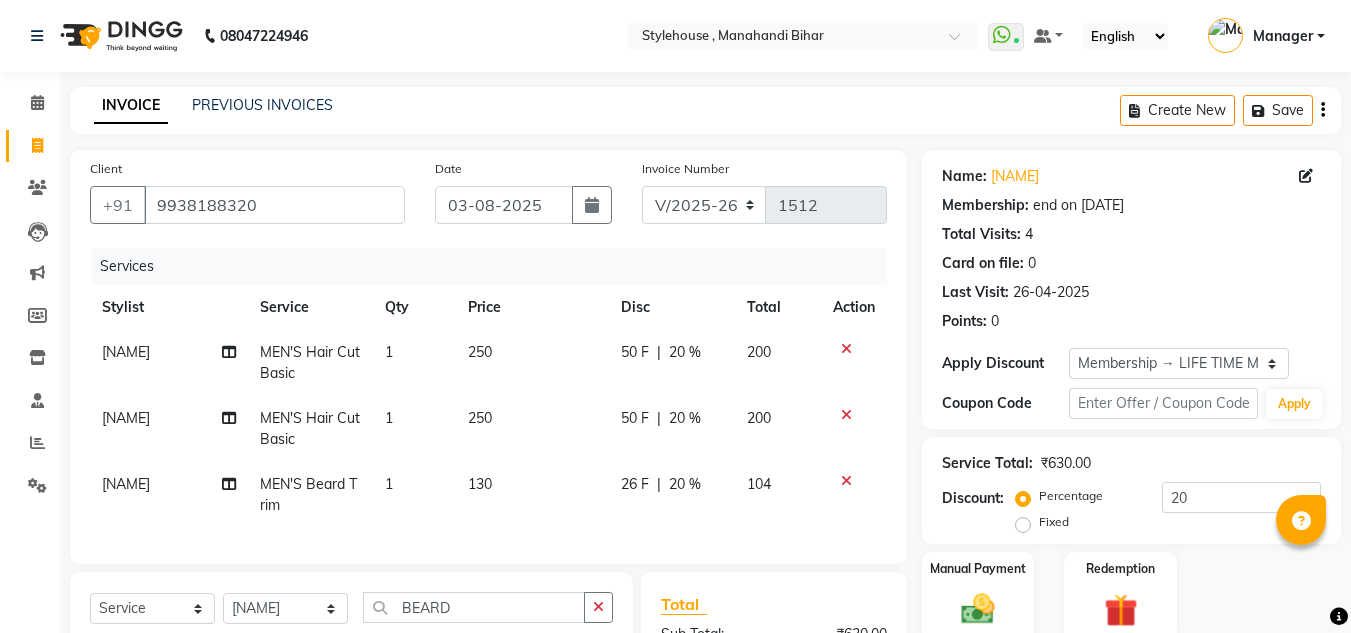 checkbox on "false" 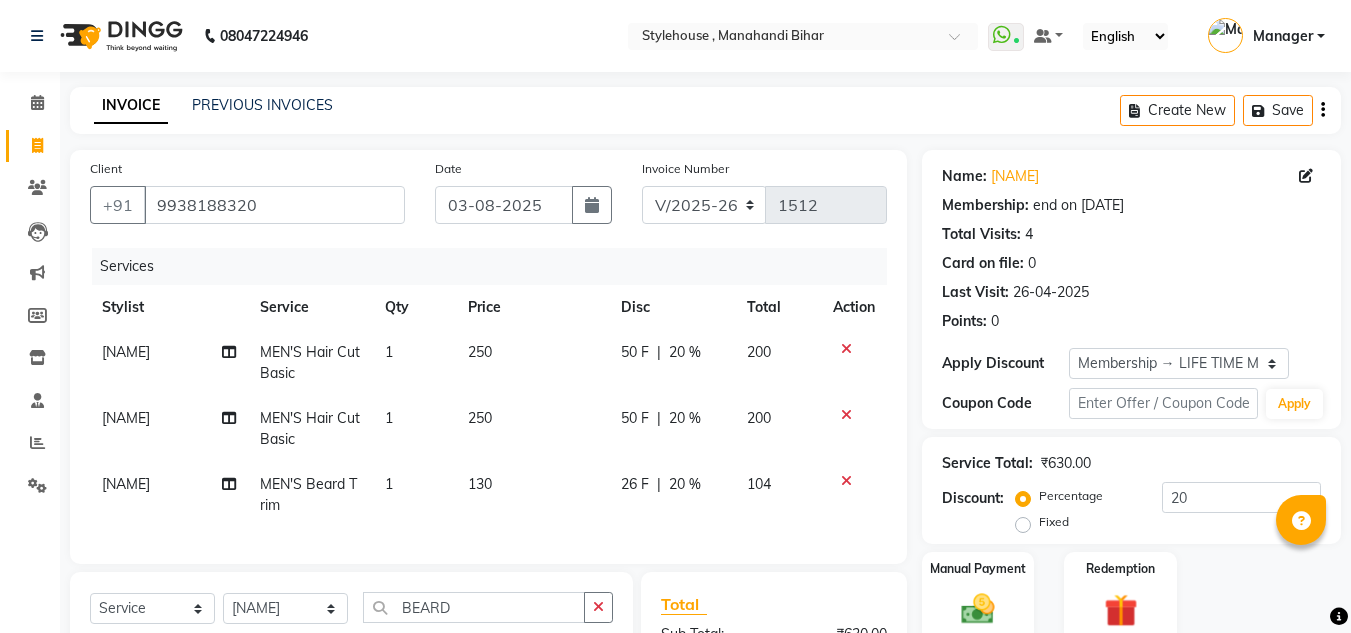 scroll, scrollTop: 278, scrollLeft: 0, axis: vertical 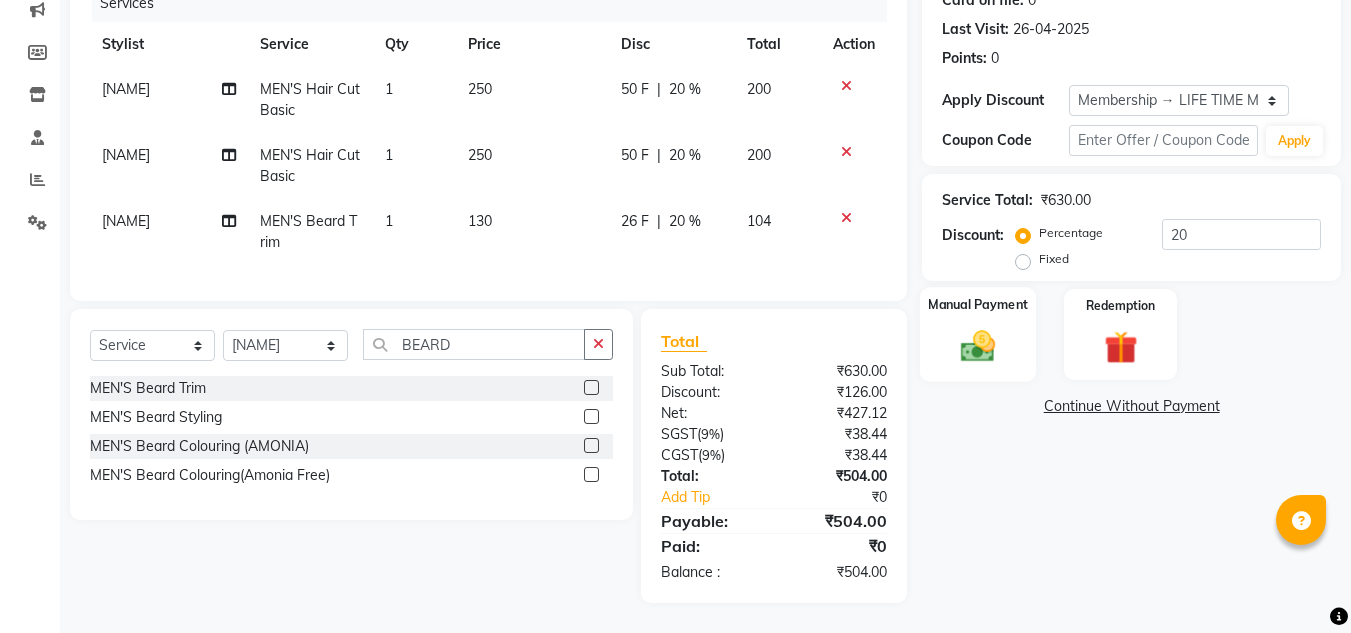 click 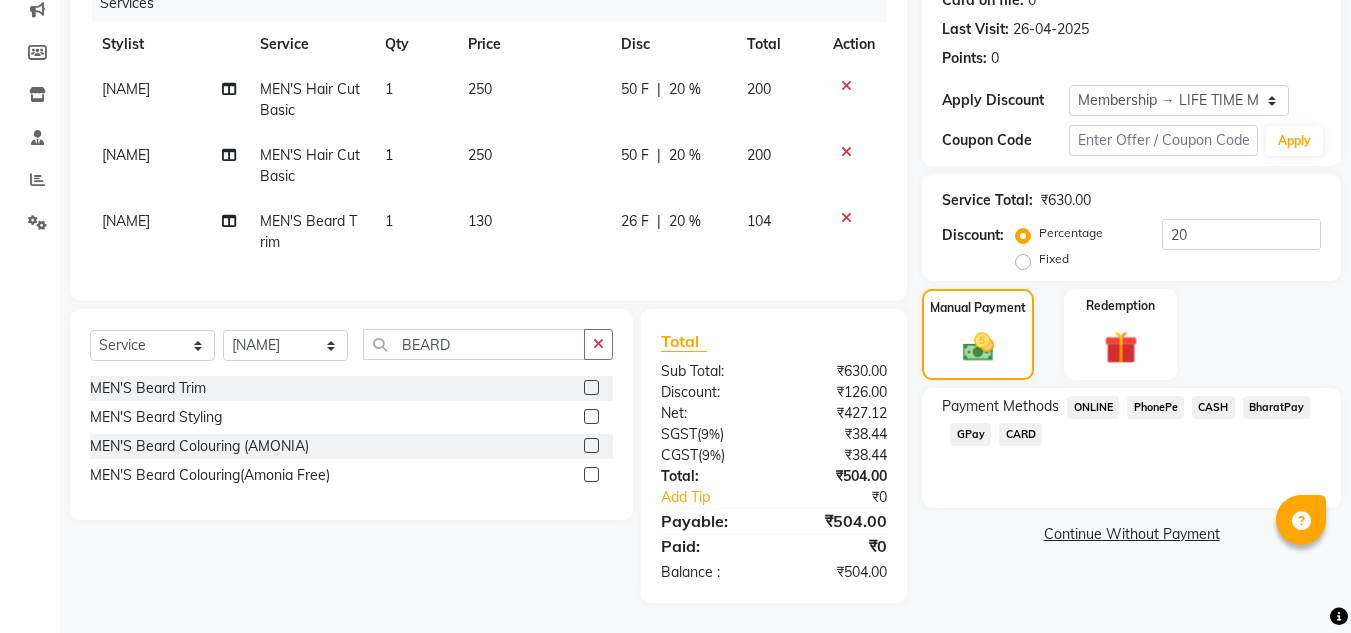 click on "PhonePe" 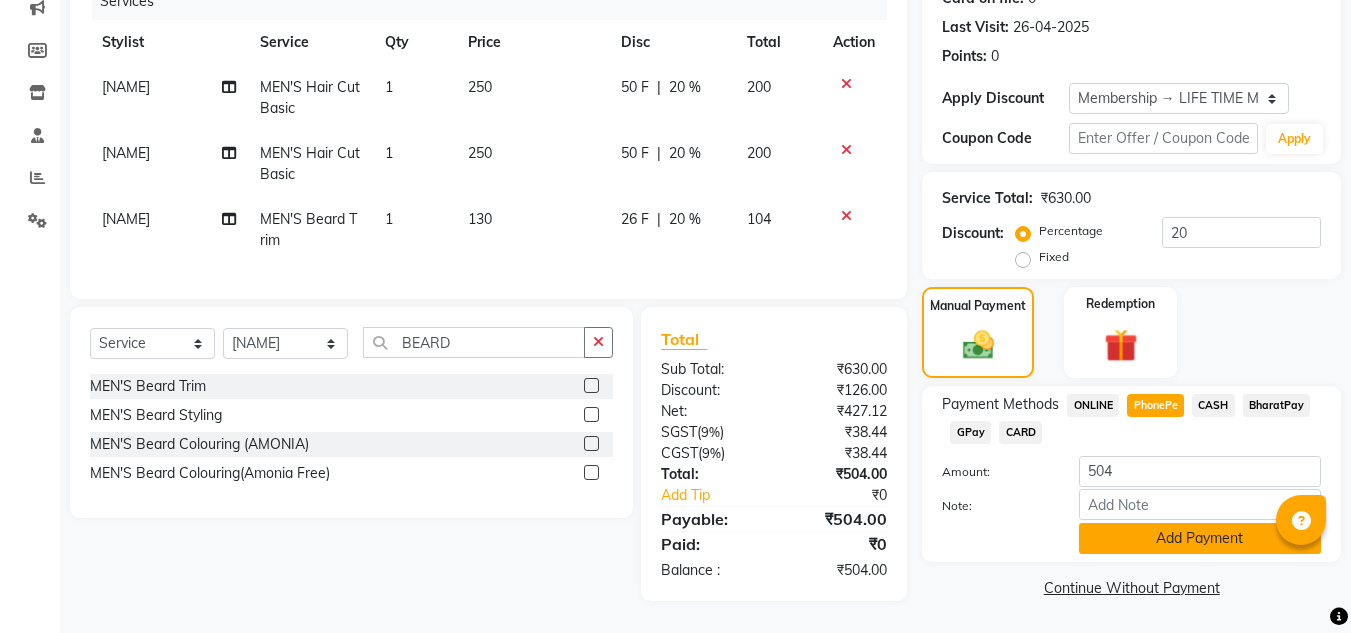 click on "Add Payment" 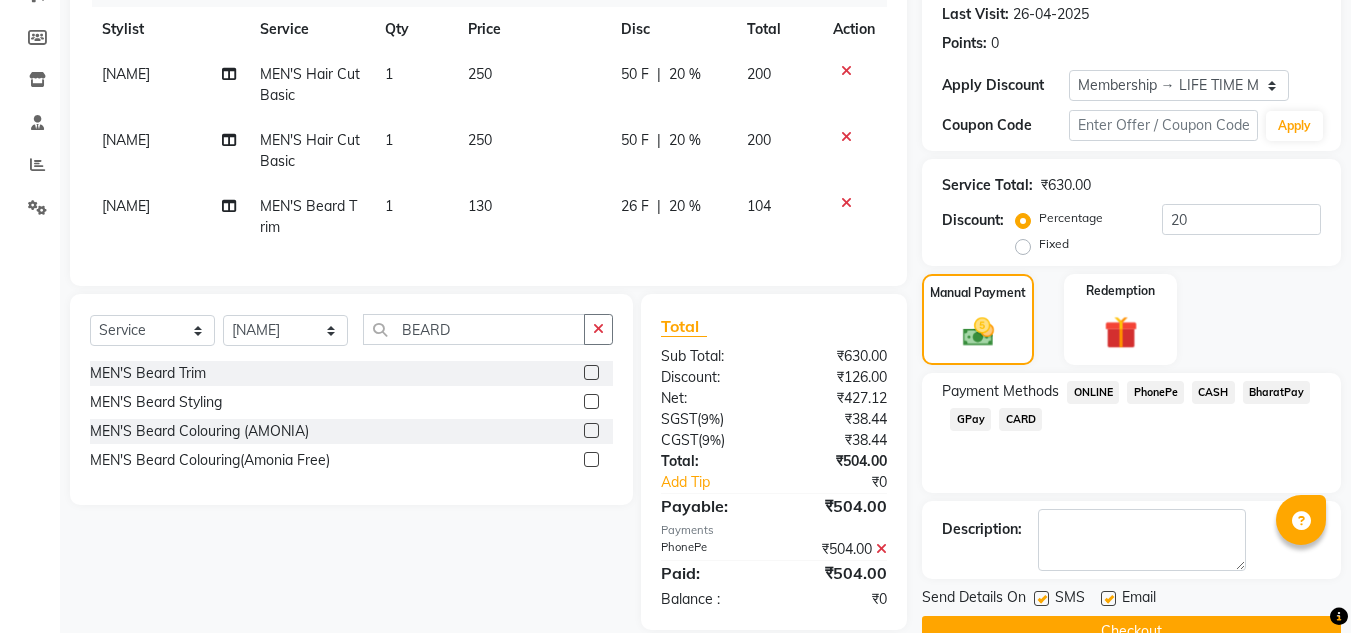 scroll, scrollTop: 440, scrollLeft: 0, axis: vertical 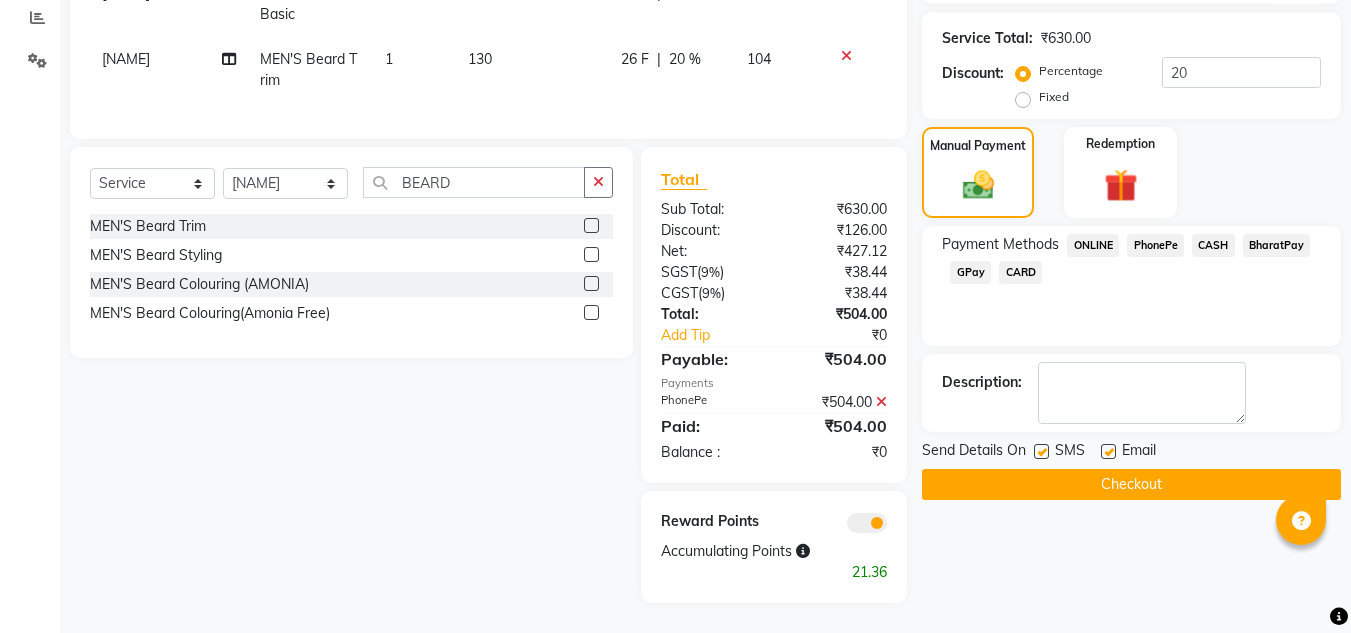 click on "Checkout" 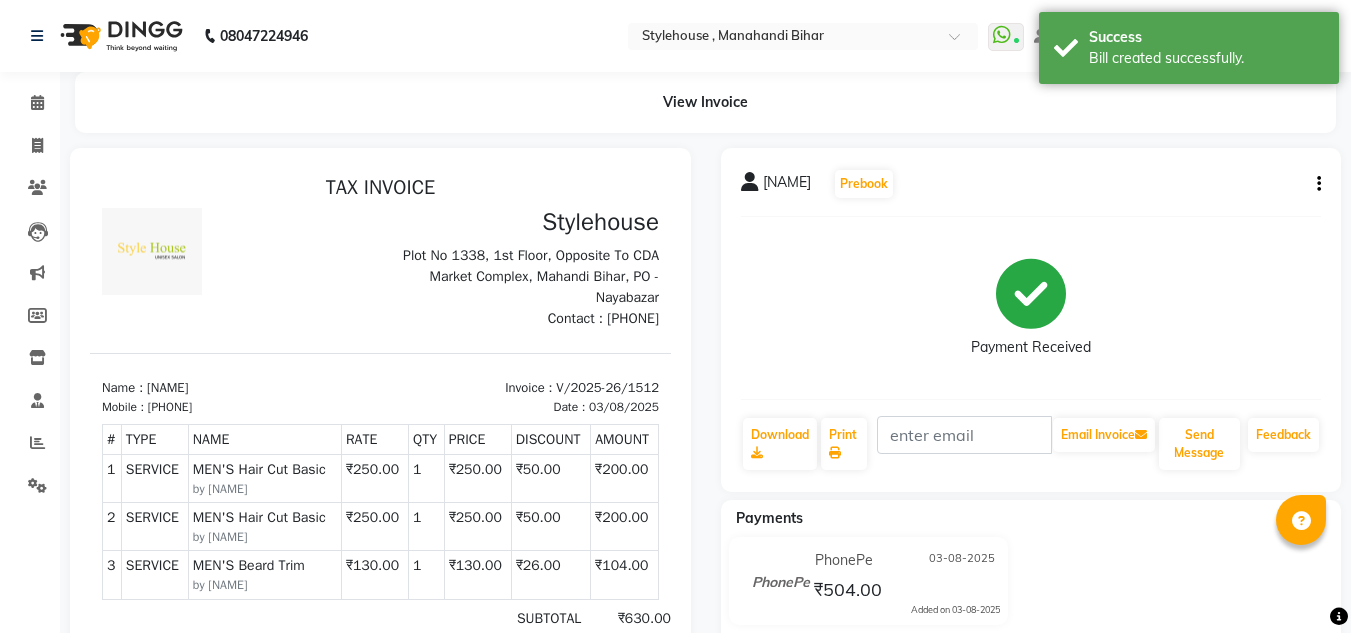 scroll, scrollTop: 0, scrollLeft: 0, axis: both 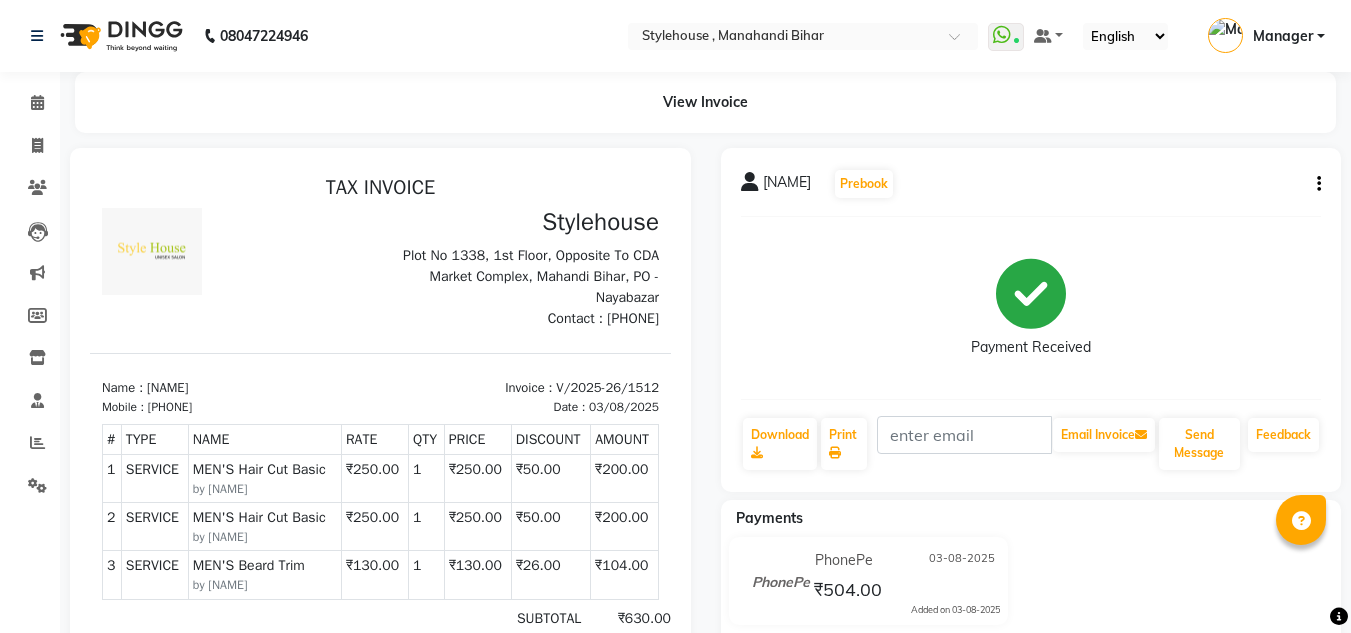 copy on "9938188320" 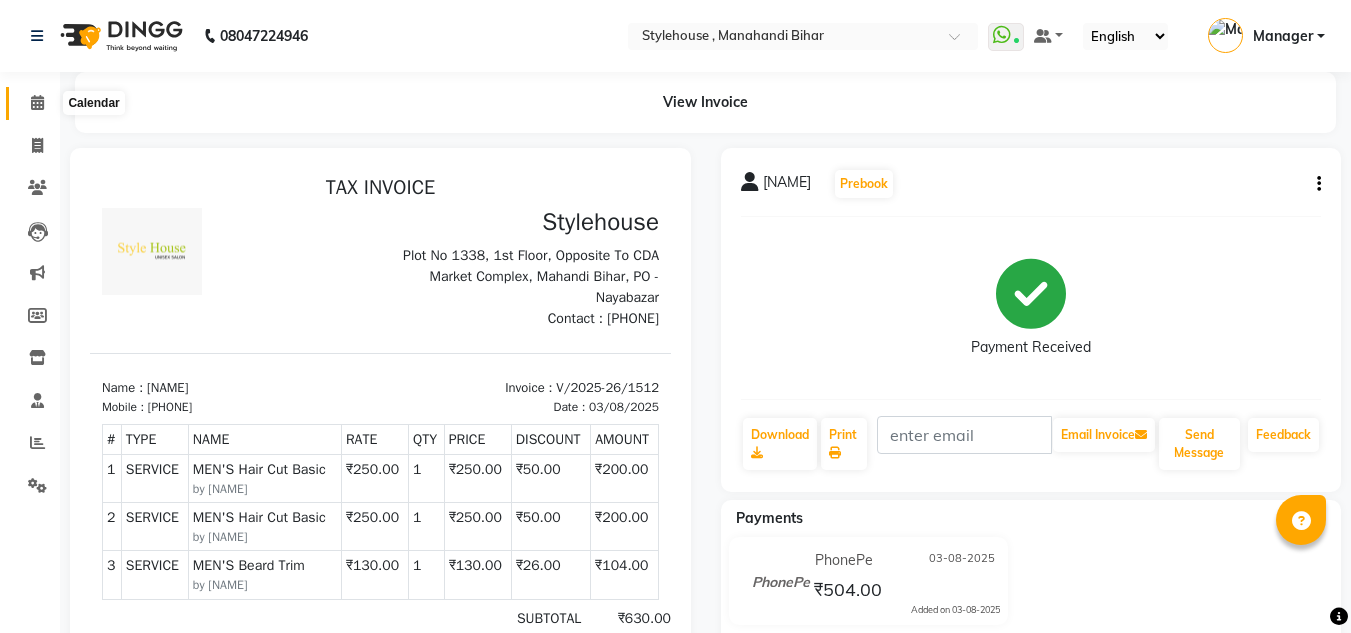 click 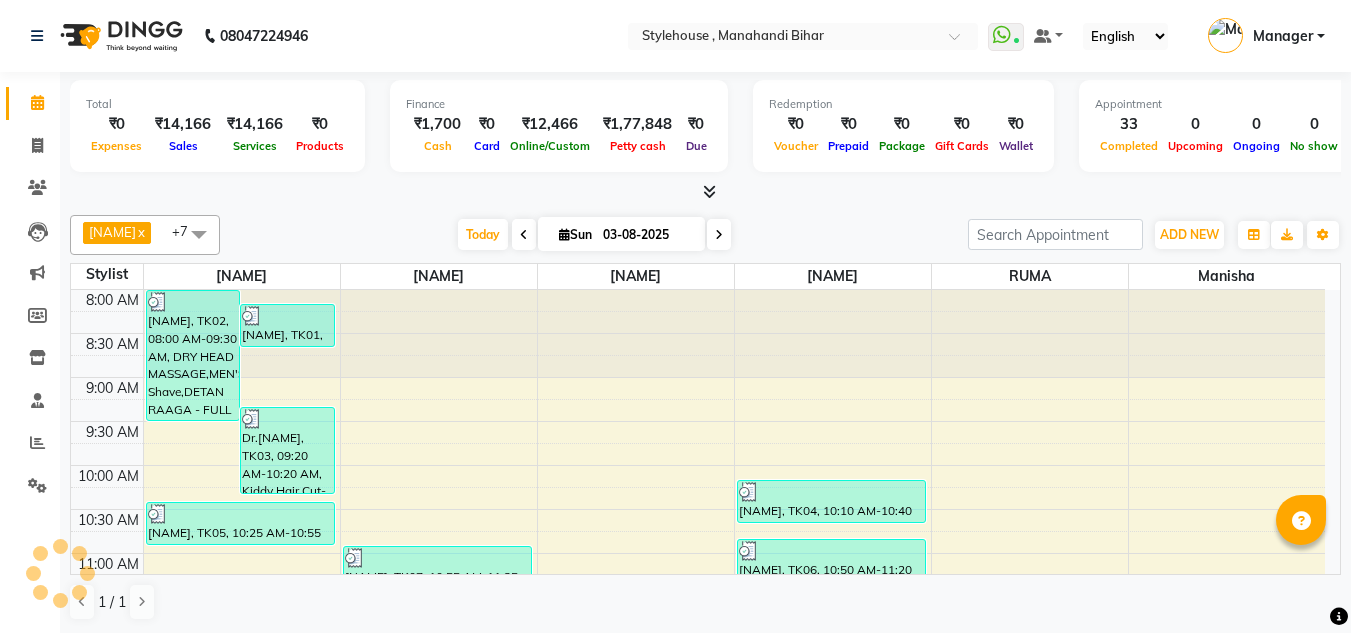 scroll, scrollTop: 0, scrollLeft: 0, axis: both 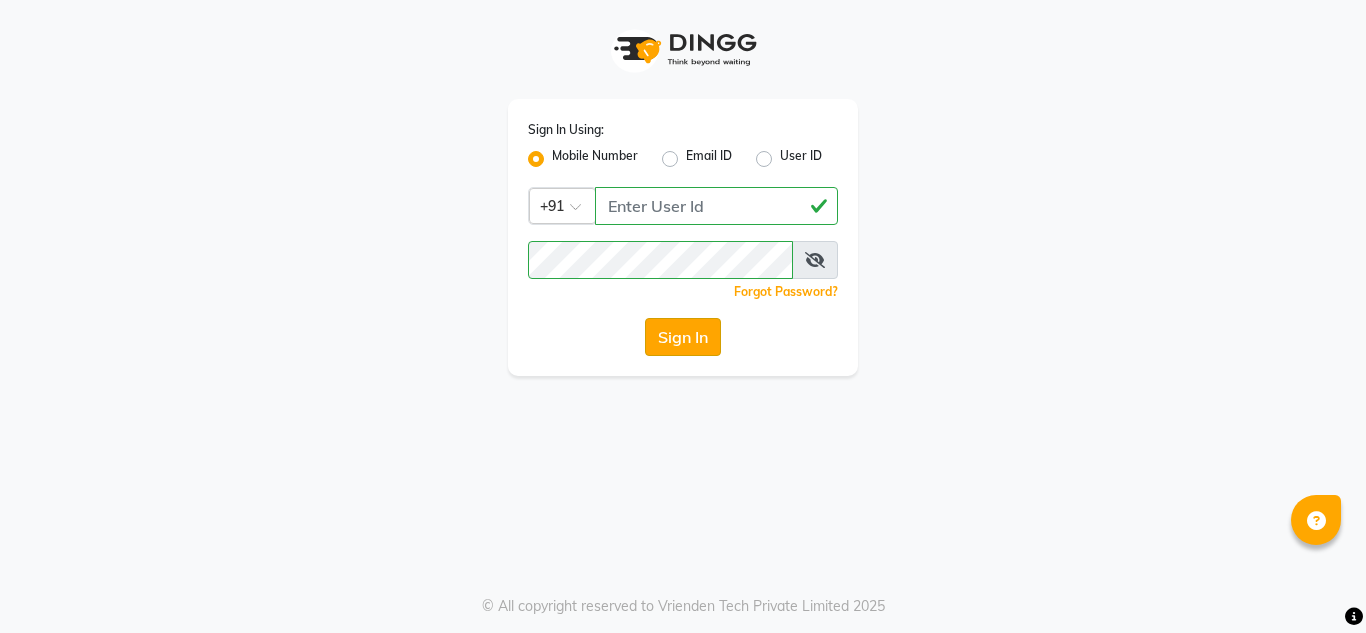 click on "Sign In" 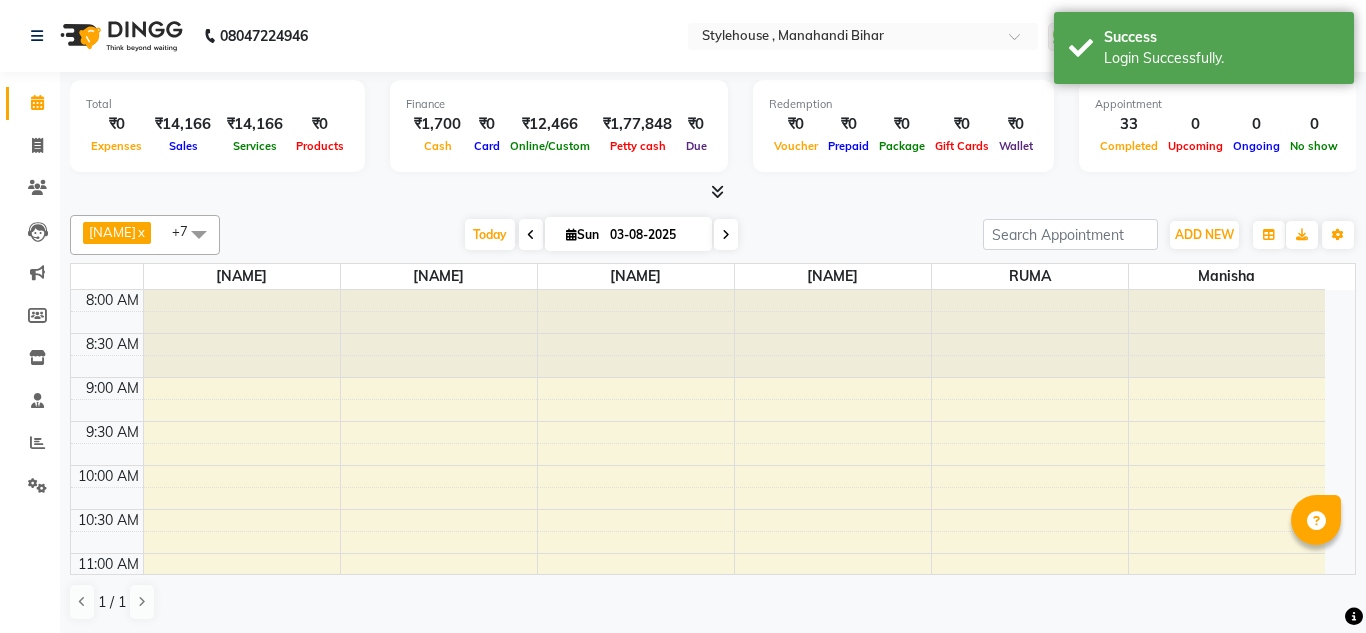 select on "en" 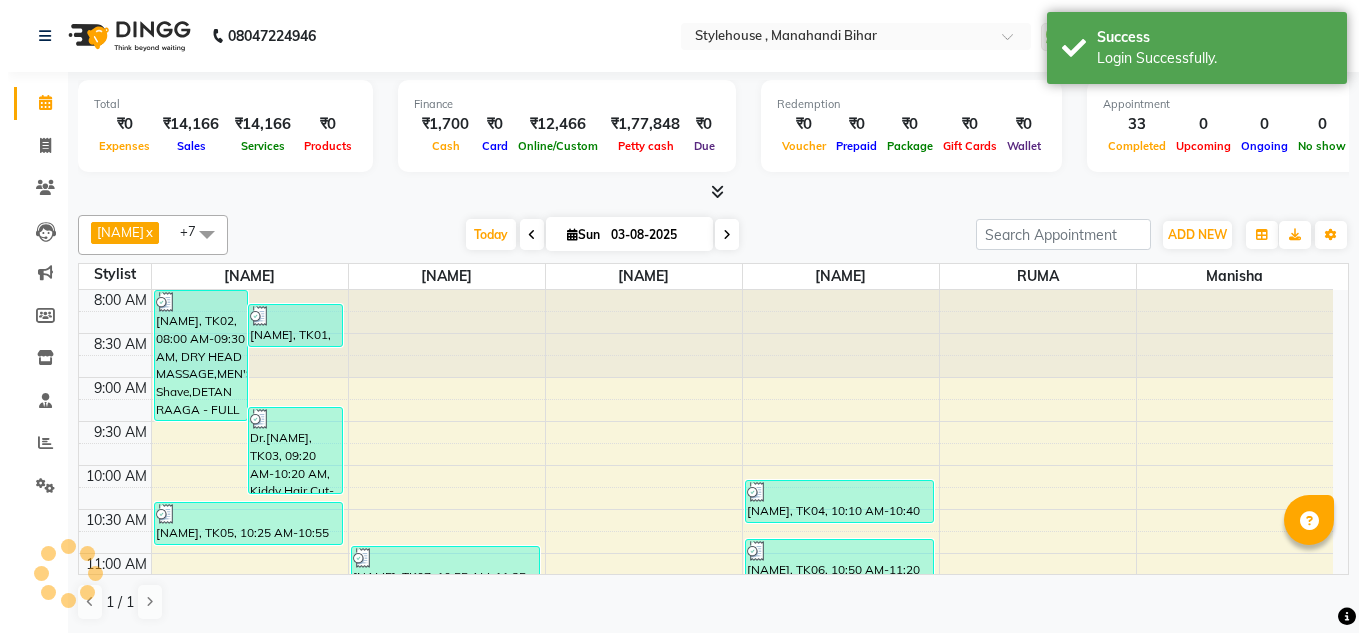 scroll, scrollTop: 0, scrollLeft: 0, axis: both 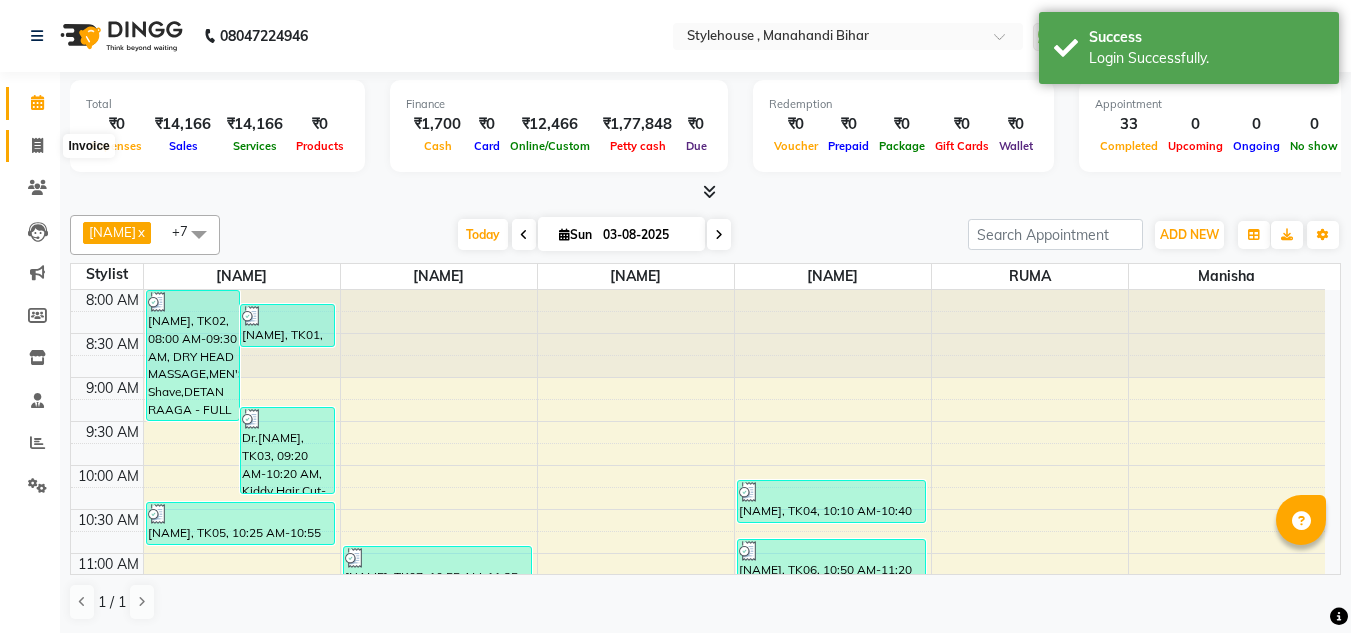 click 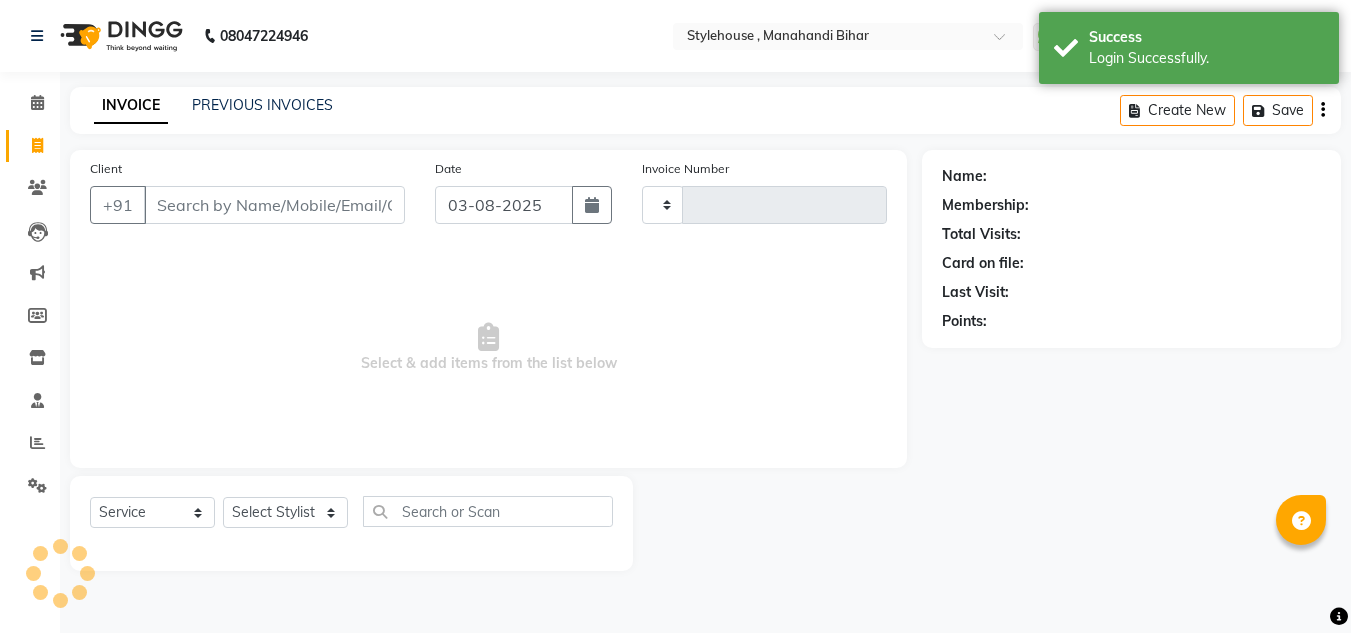 type on "1513" 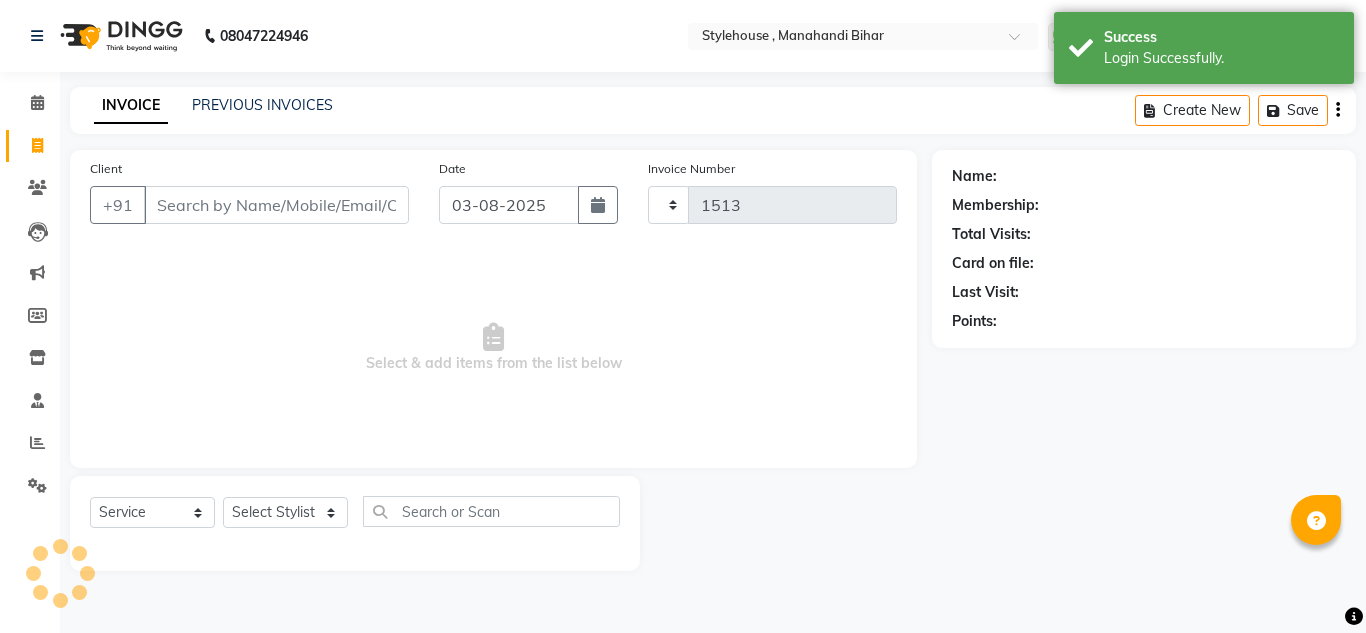 select on "7793" 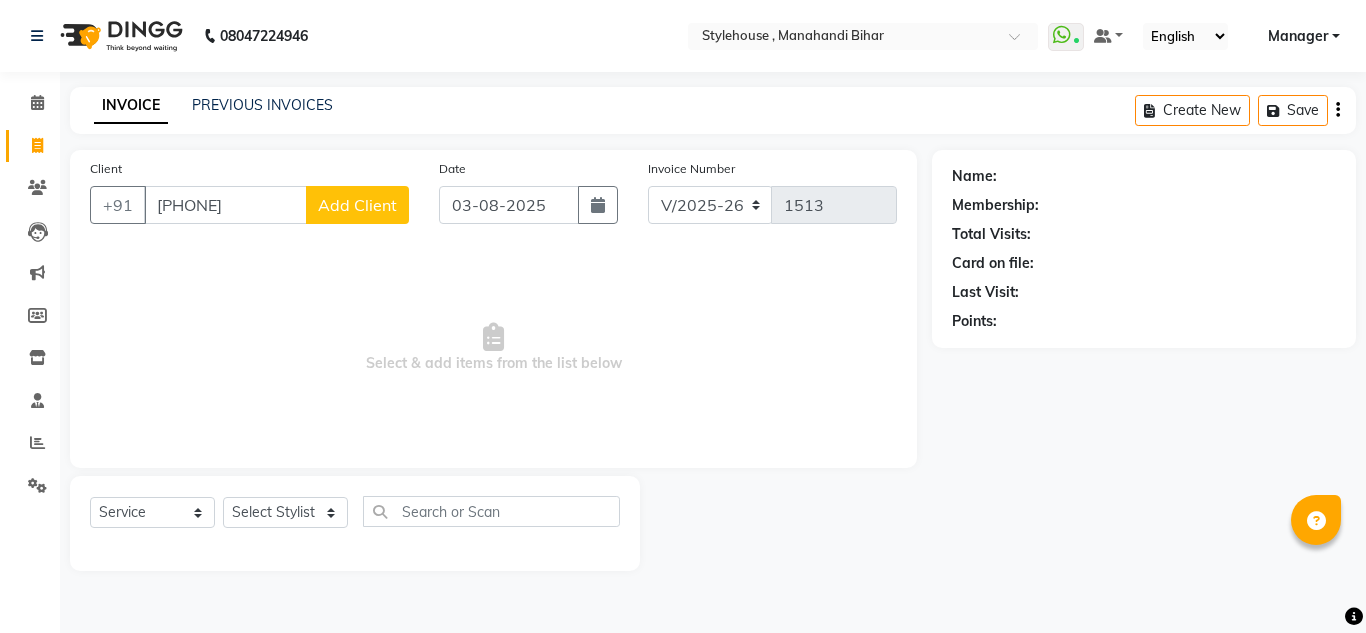 type on "[PHONE]" 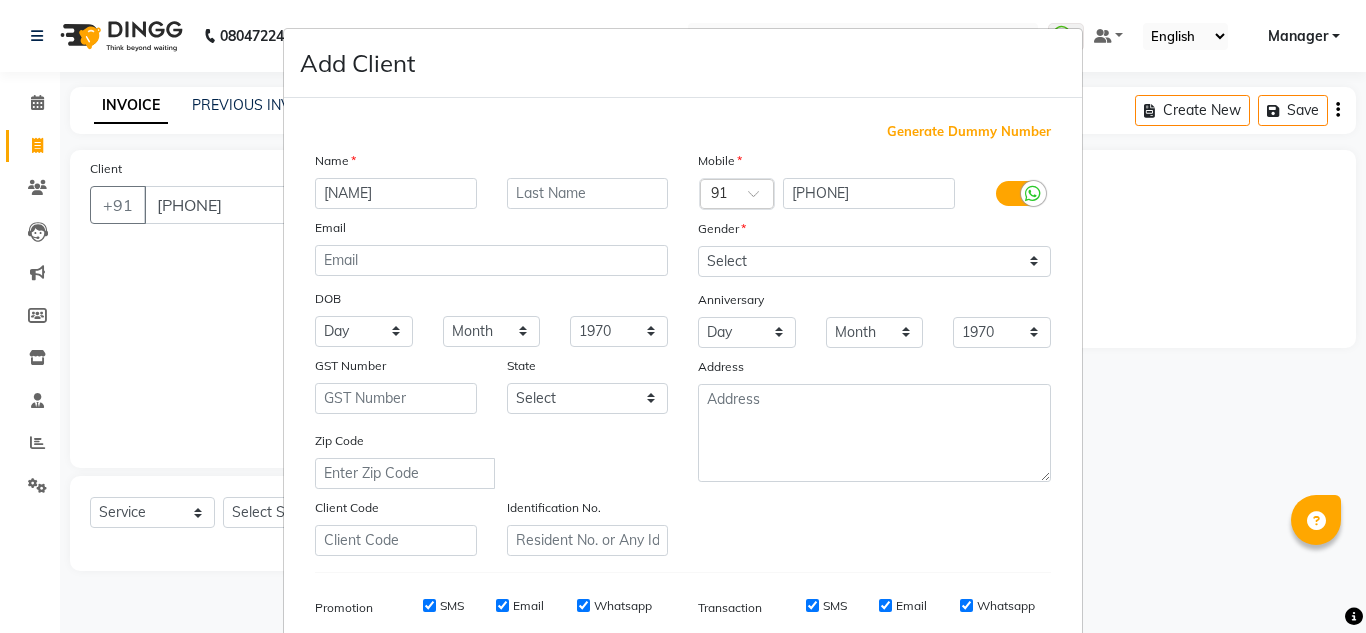 type on "[NAME]" 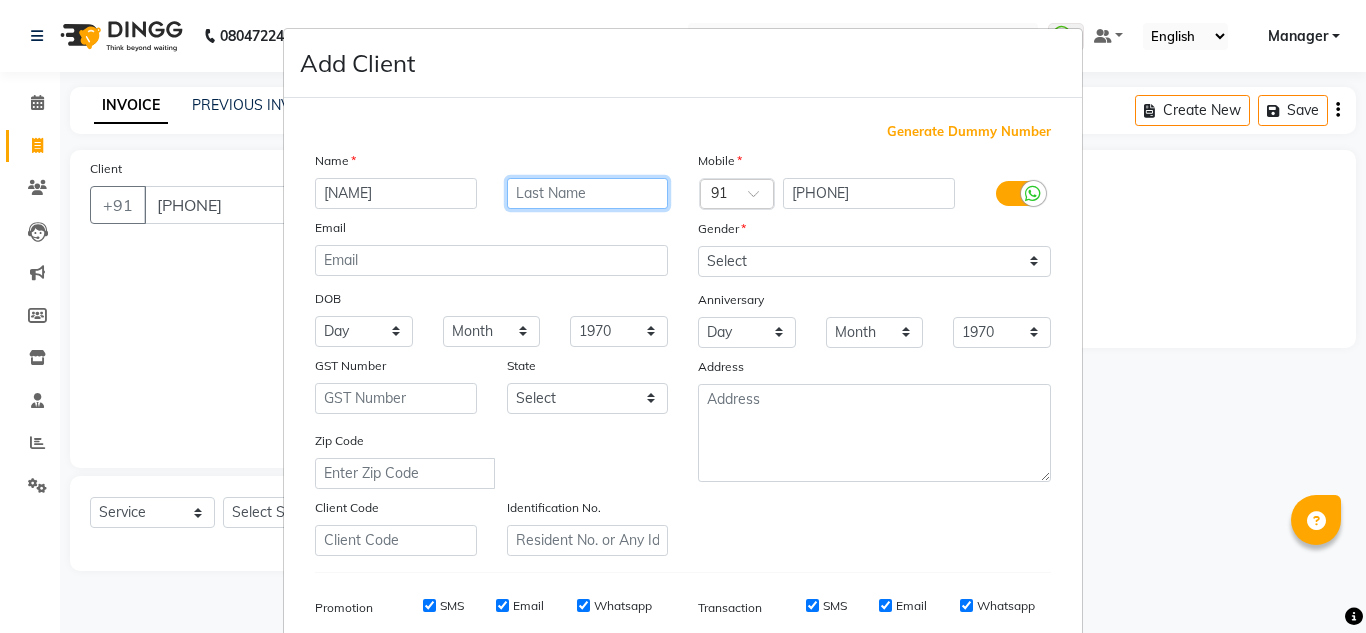 click at bounding box center [588, 193] 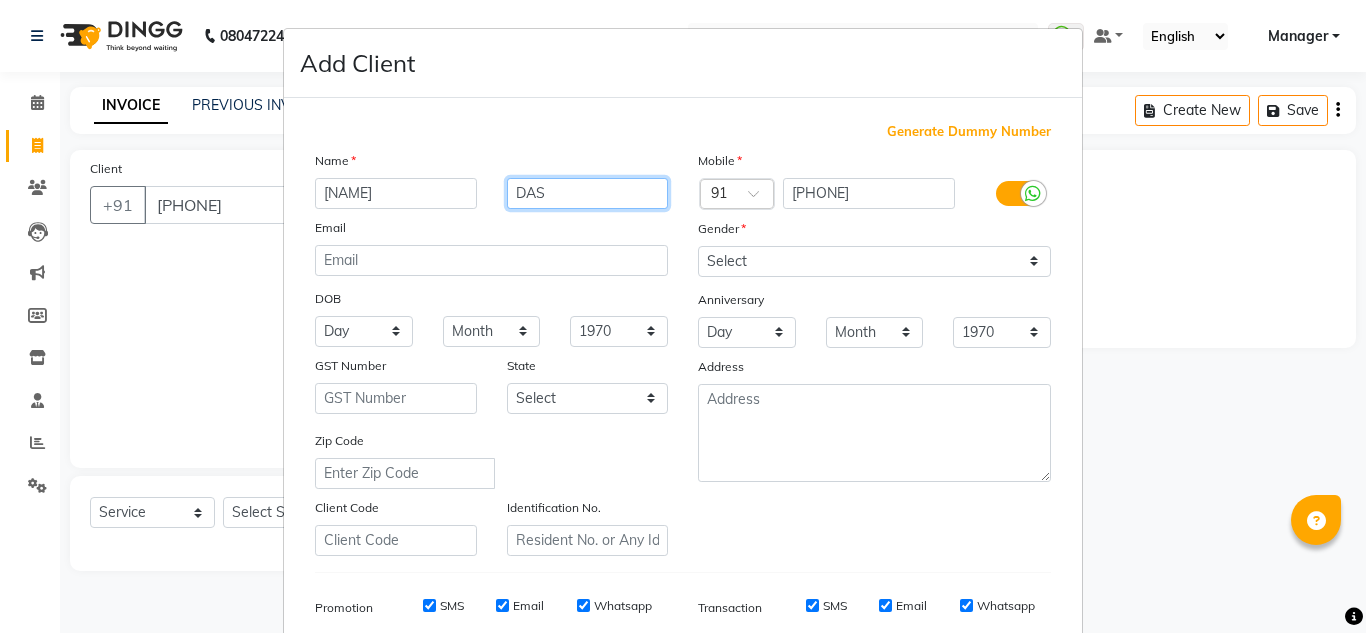 type on "DAS" 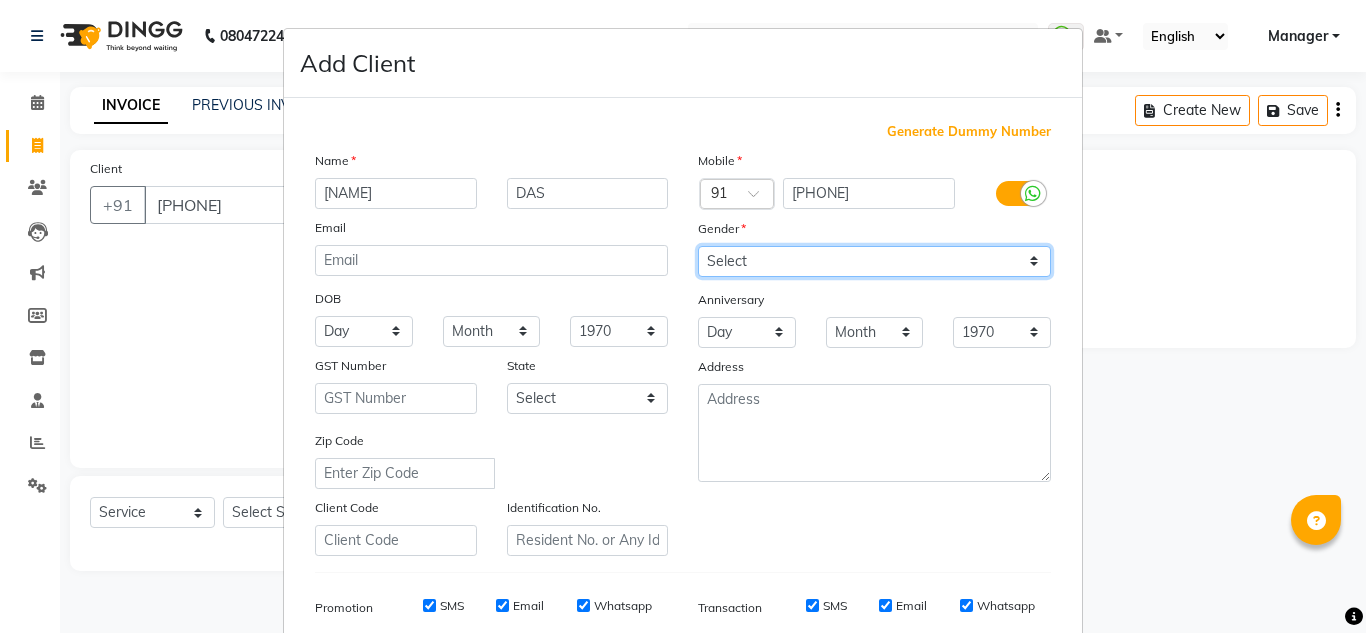 click on "Select Male Female Other Prefer Not To Say" at bounding box center [874, 261] 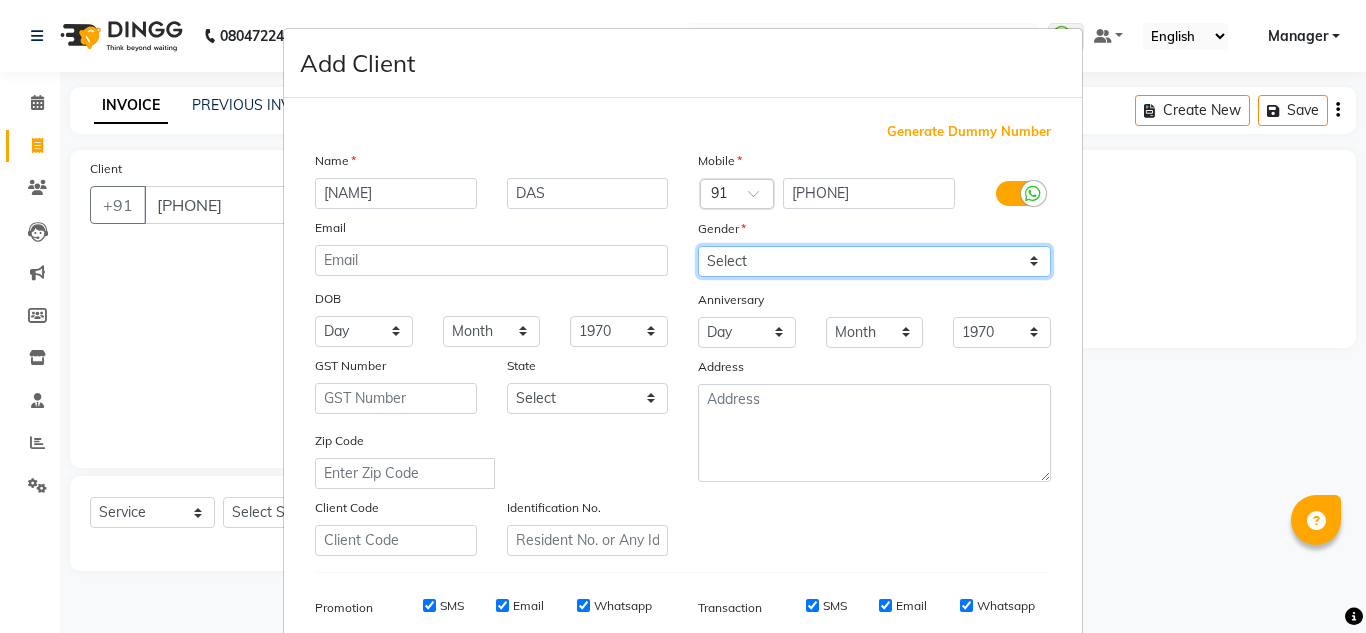 select on "male" 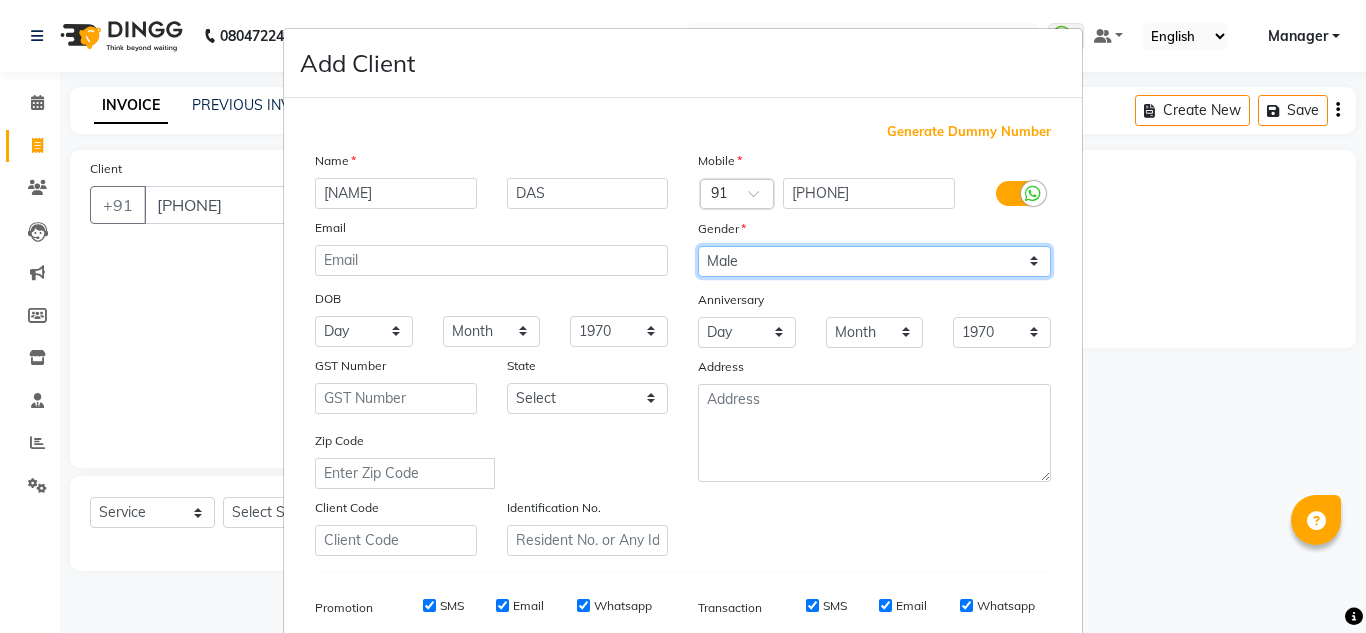 click on "Select Male Female Other Prefer Not To Say" at bounding box center [874, 261] 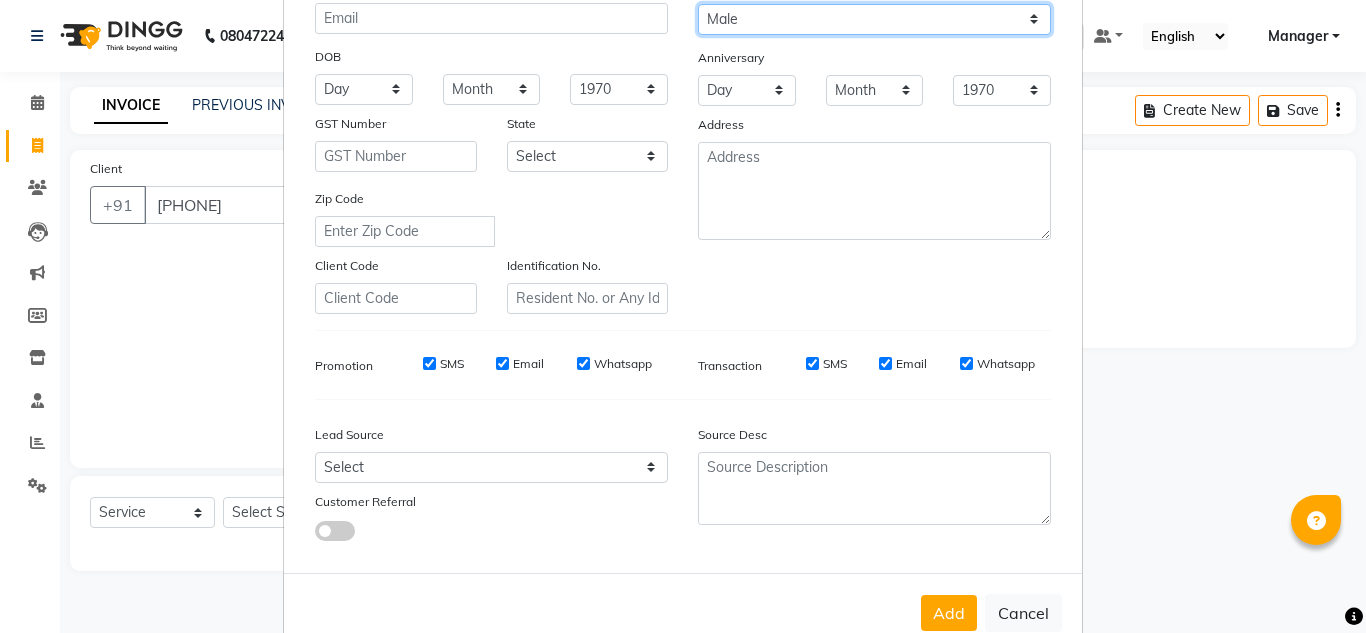scroll, scrollTop: 290, scrollLeft: 0, axis: vertical 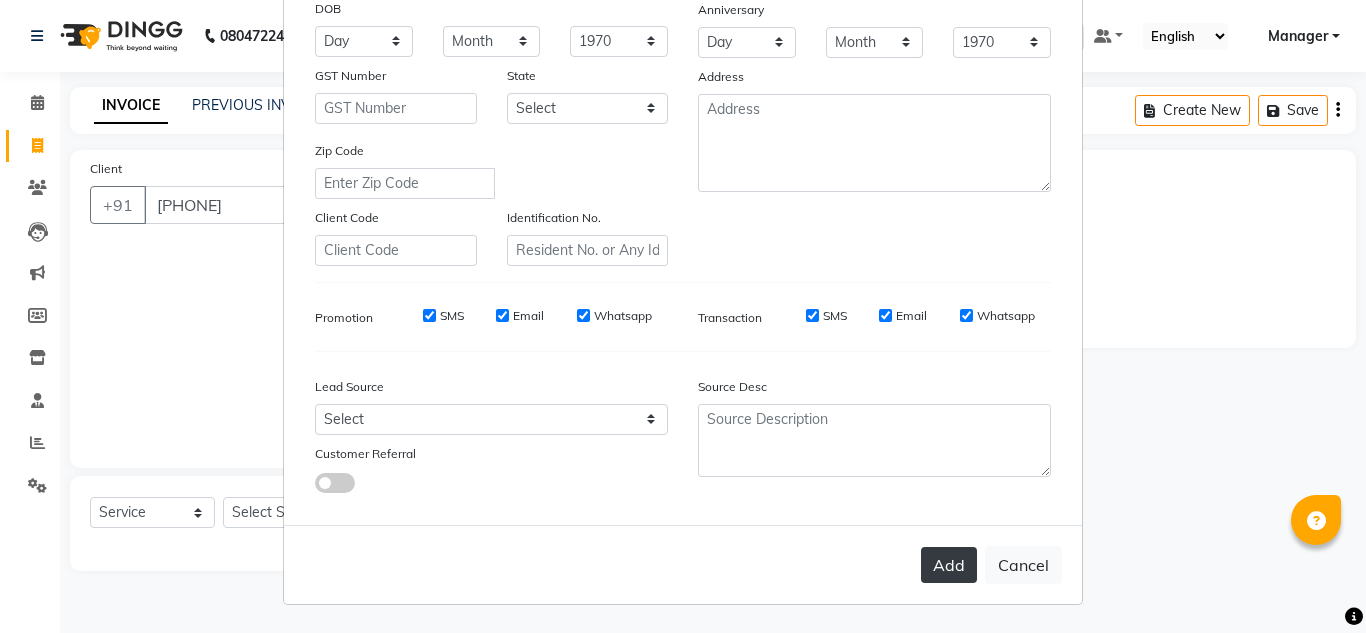 click on "Add" at bounding box center (949, 565) 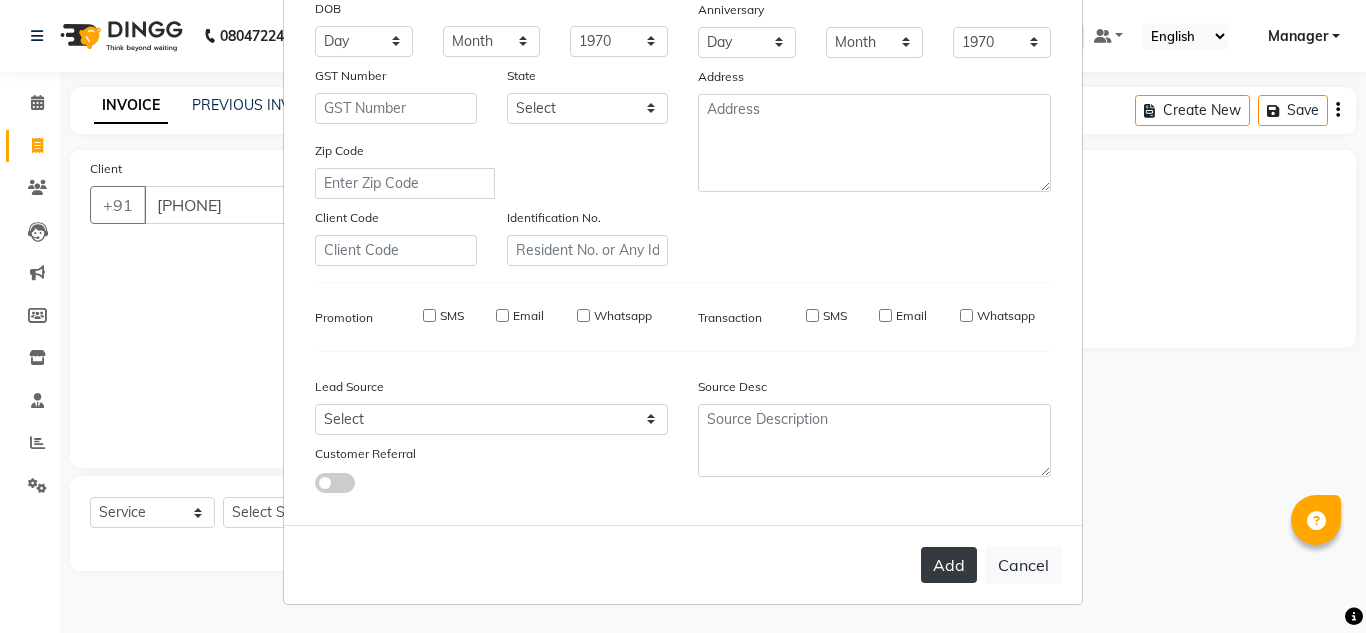 type 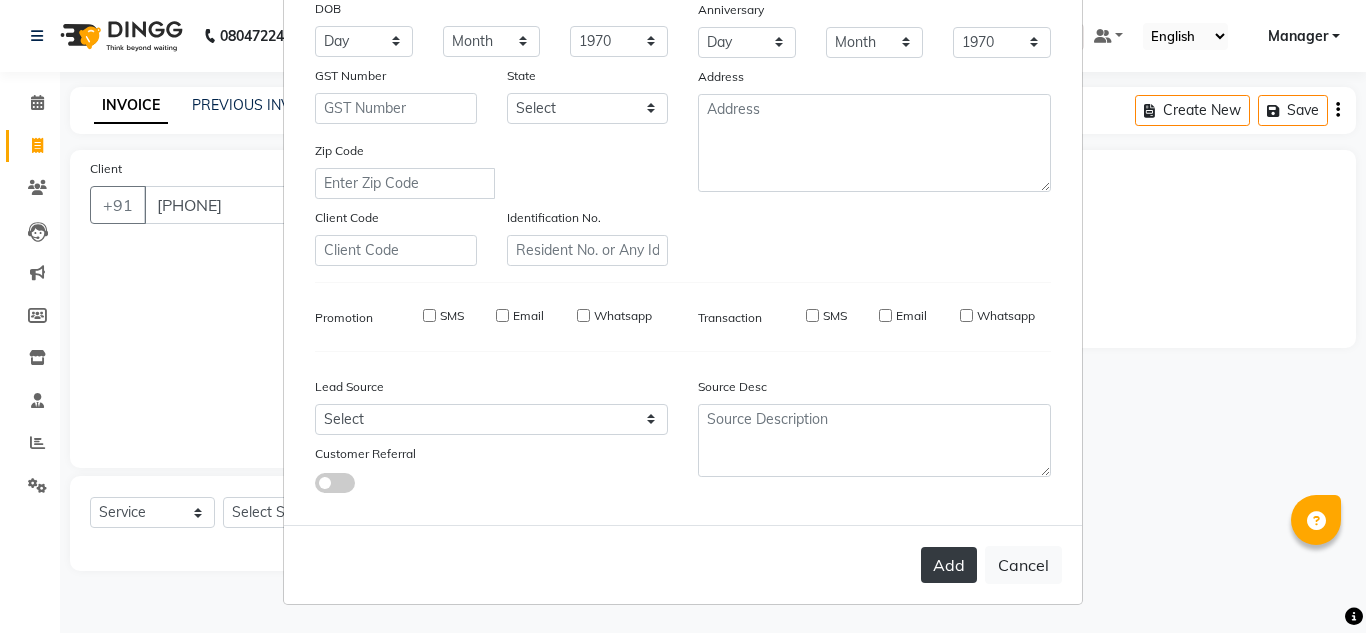 type 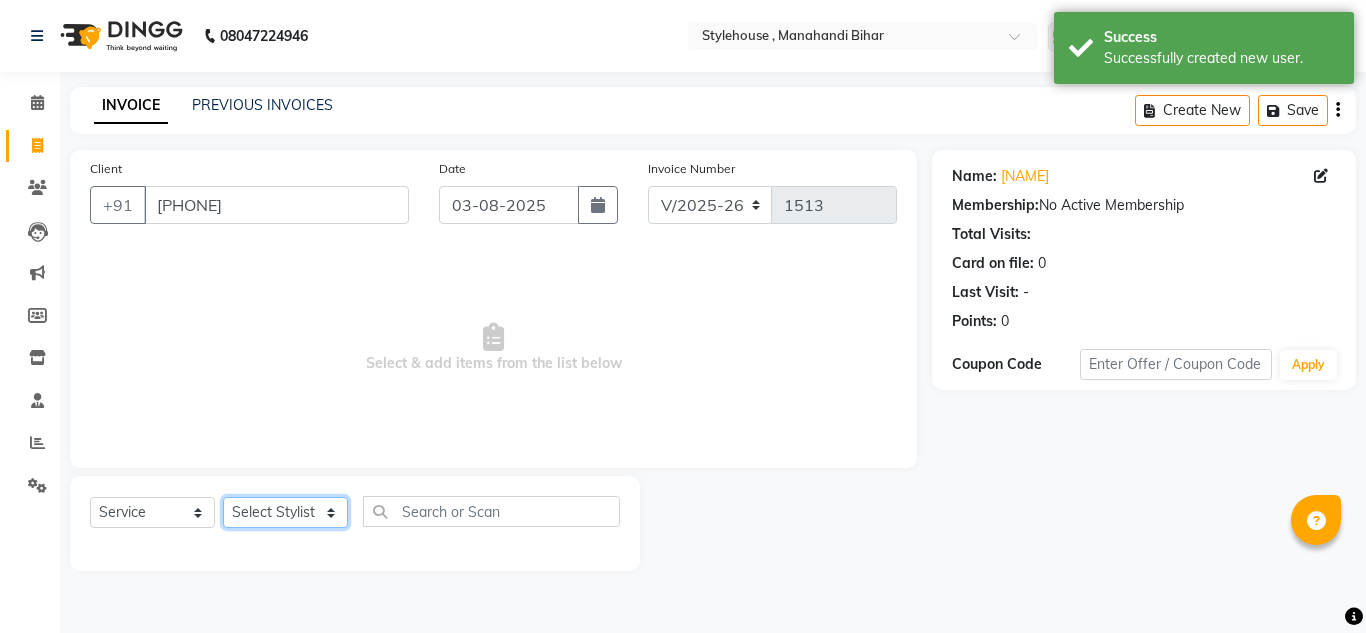 click on "Select Stylist ANIL BARIK ANIRUDH SAHOO JYOTIRANJAN BARIK KANHA LAXMI PRIYA Manager Manisha MANJIT BARIK PRADEEP BARIK PRIYANKA NANDA PUJA ROUT RUMA SAGARIKA SAHOO SALMAN SAMEER BARIK SAROJ SITHA TARA DEVI SHRESTA" 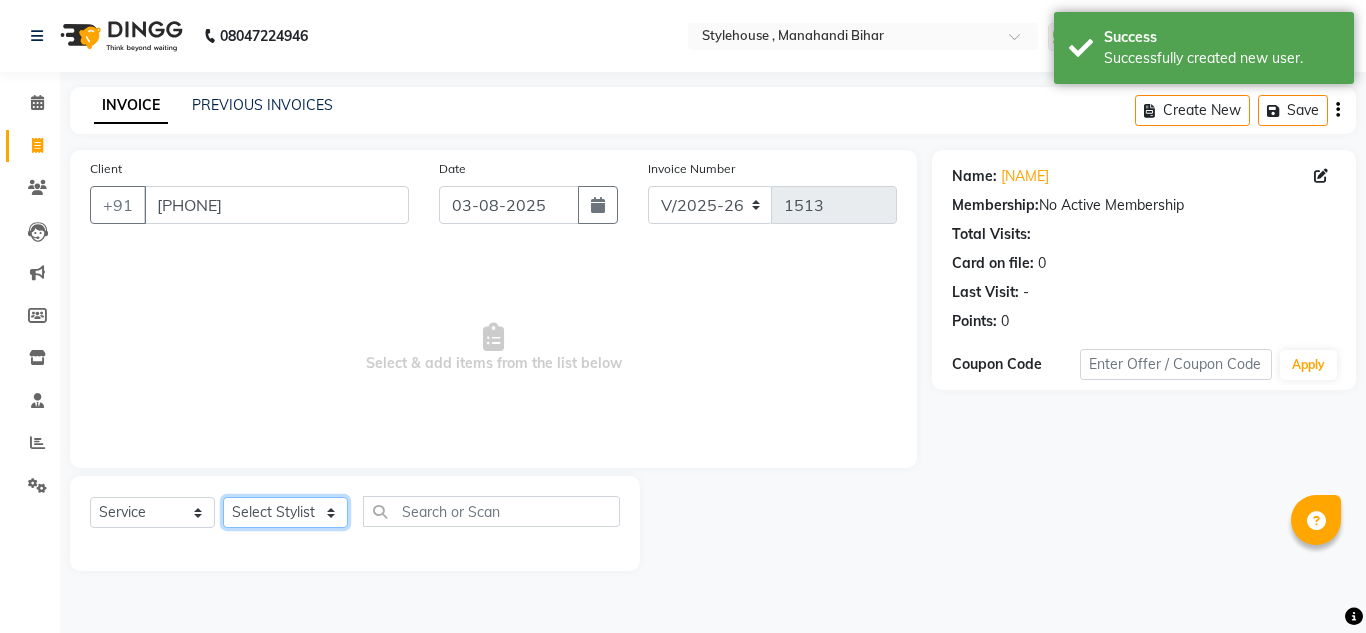 select on "69900" 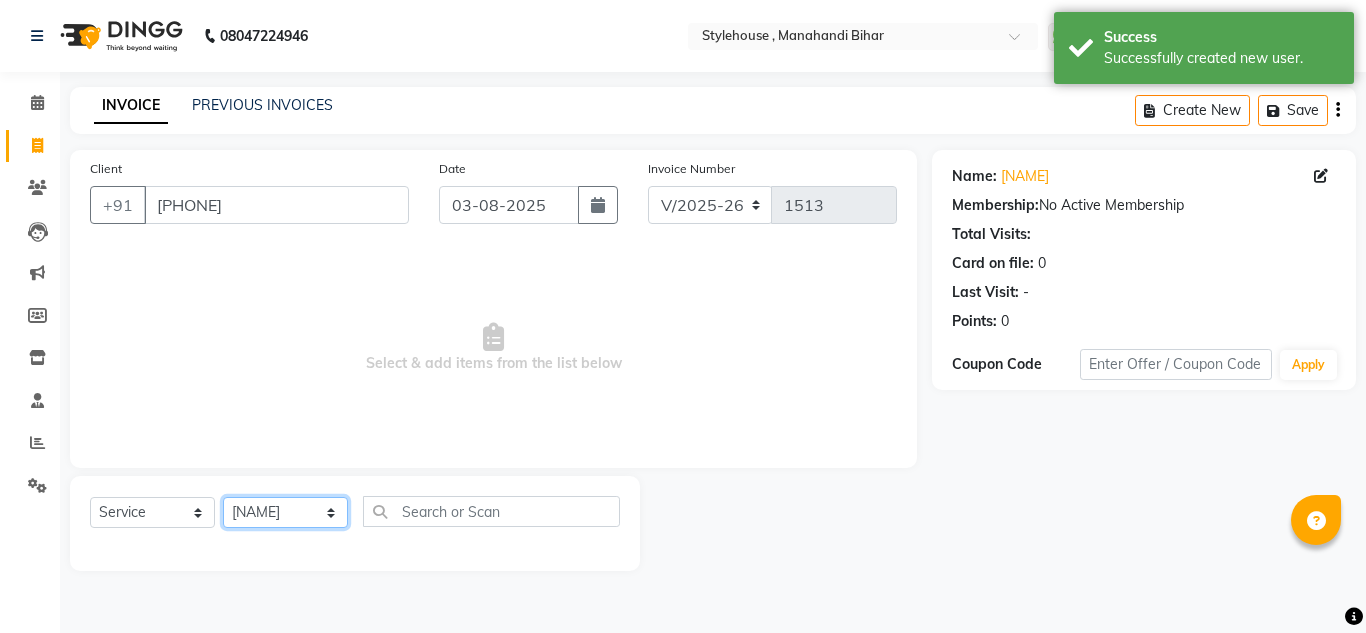 click on "Select Stylist ANIL BARIK ANIRUDH SAHOO JYOTIRANJAN BARIK KANHA LAXMI PRIYA Manager Manisha MANJIT BARIK PRADEEP BARIK PRIYANKA NANDA PUJA ROUT RUMA SAGARIKA SAHOO SALMAN SAMEER BARIK SAROJ SITHA TARA DEVI SHRESTA" 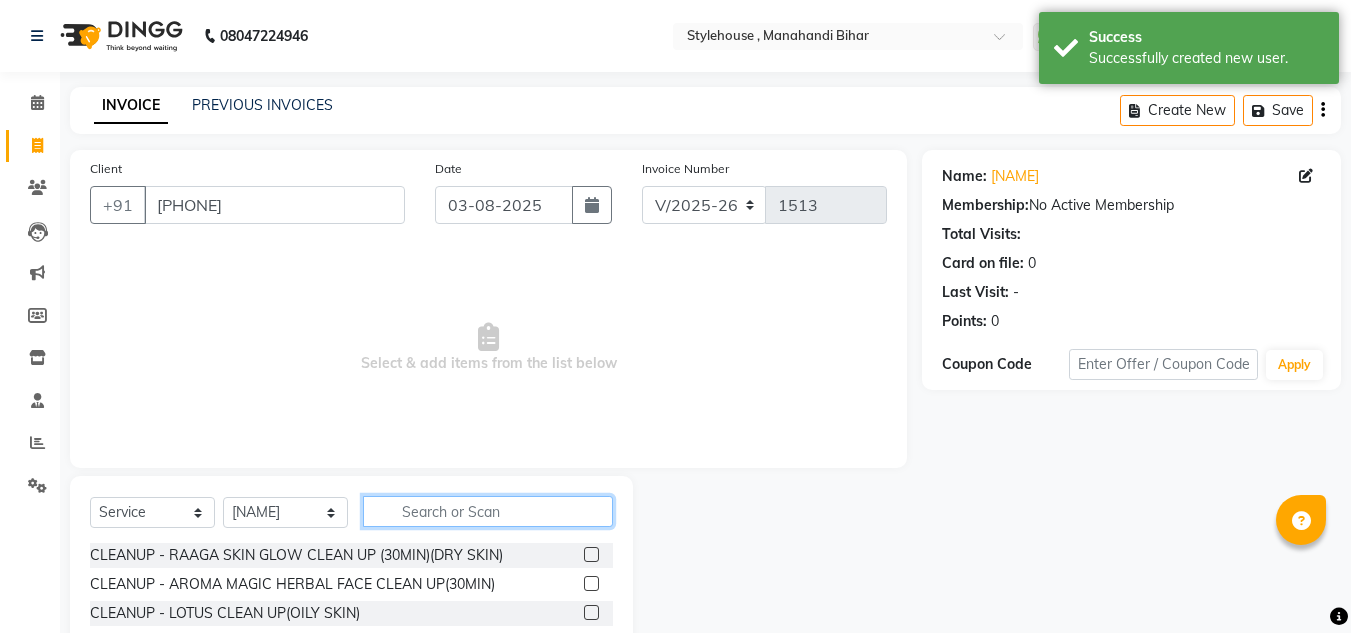 click 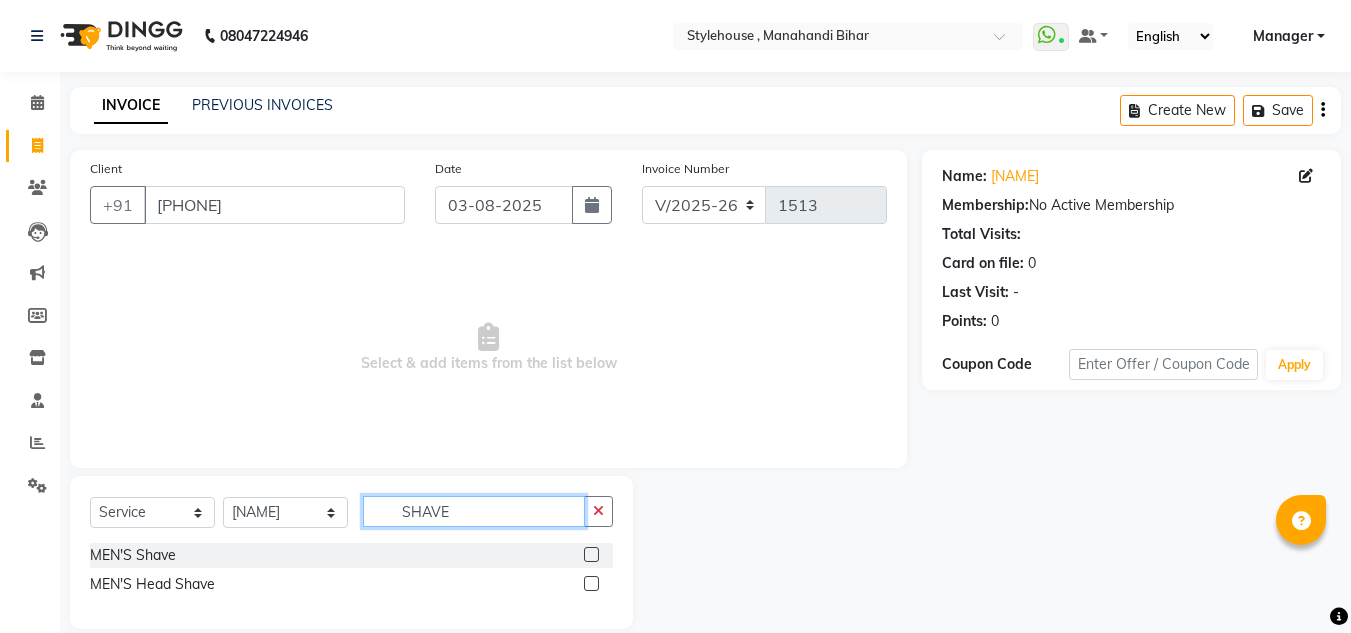 type on "SHAVE" 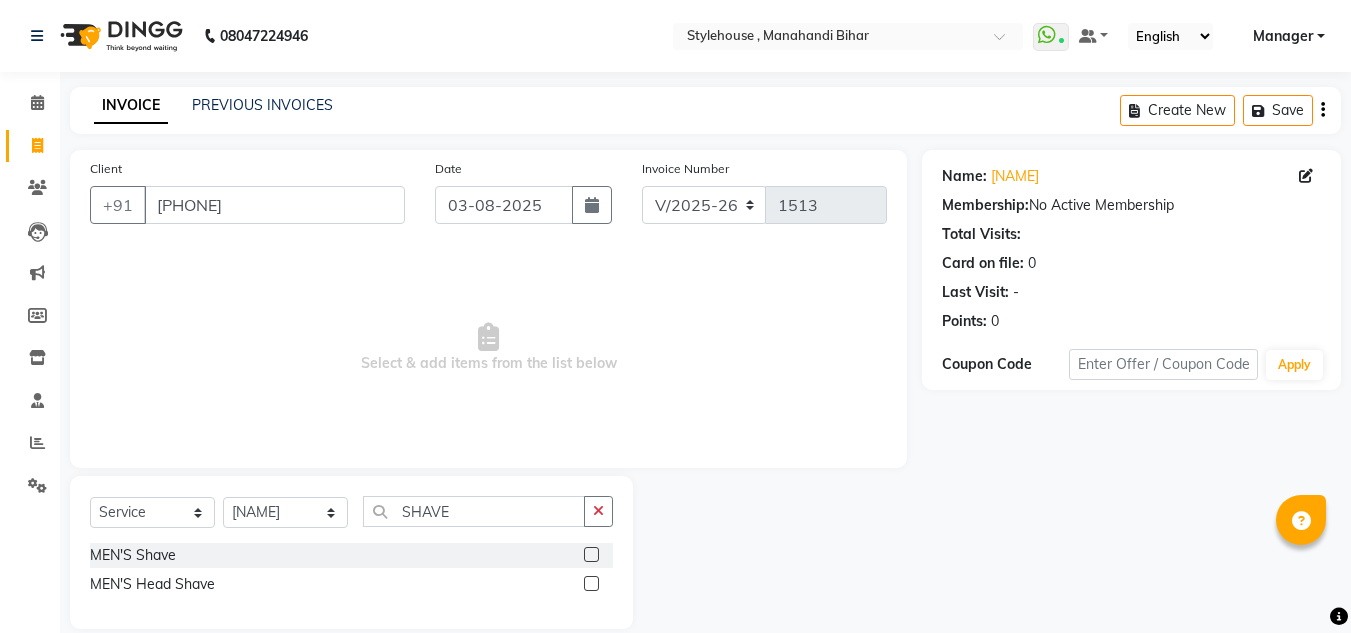 click 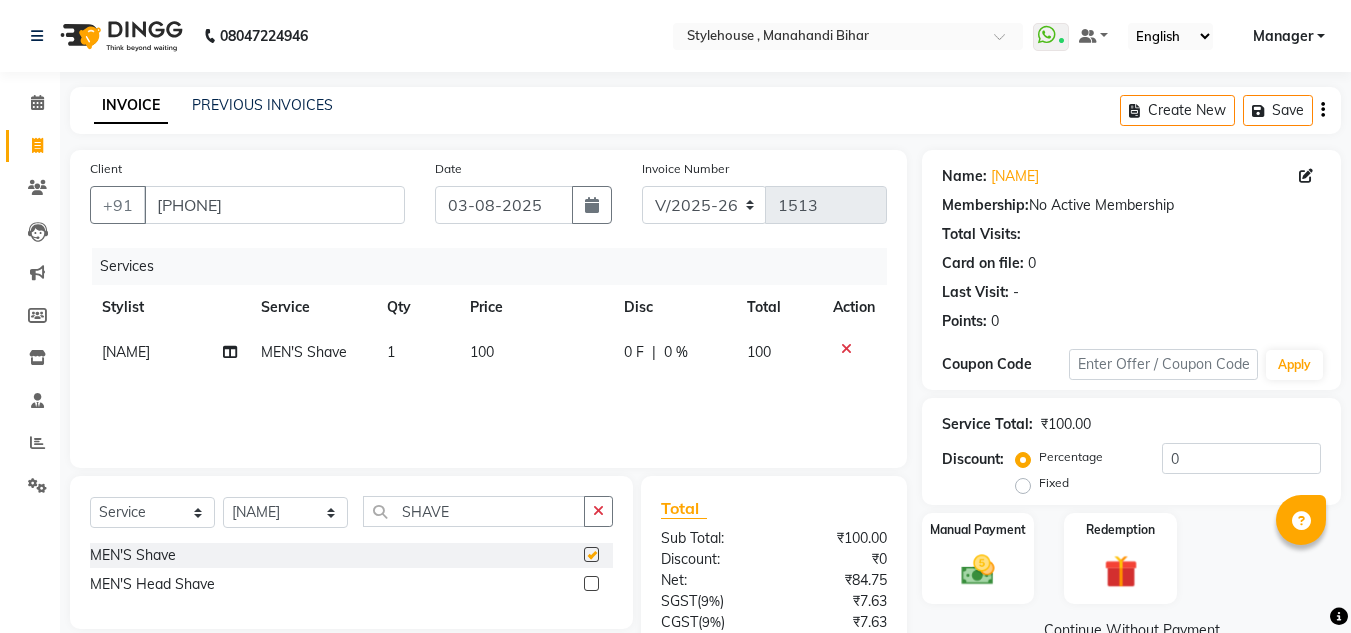 checkbox on "false" 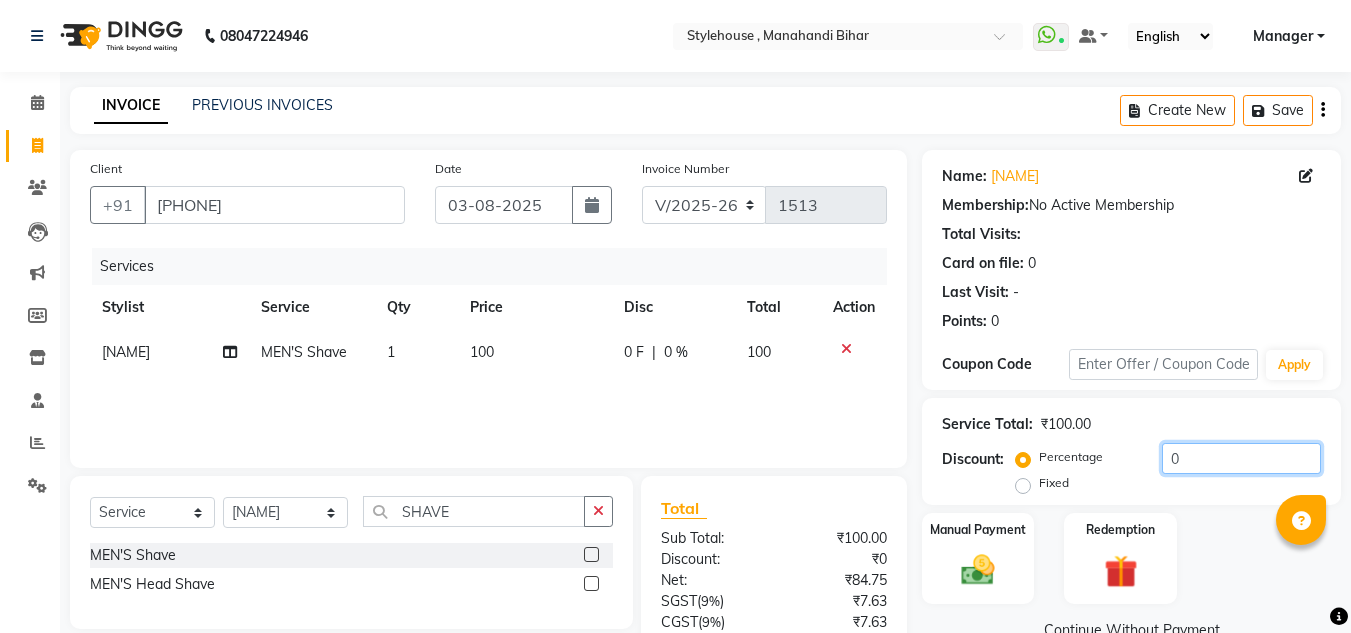 click on "0" 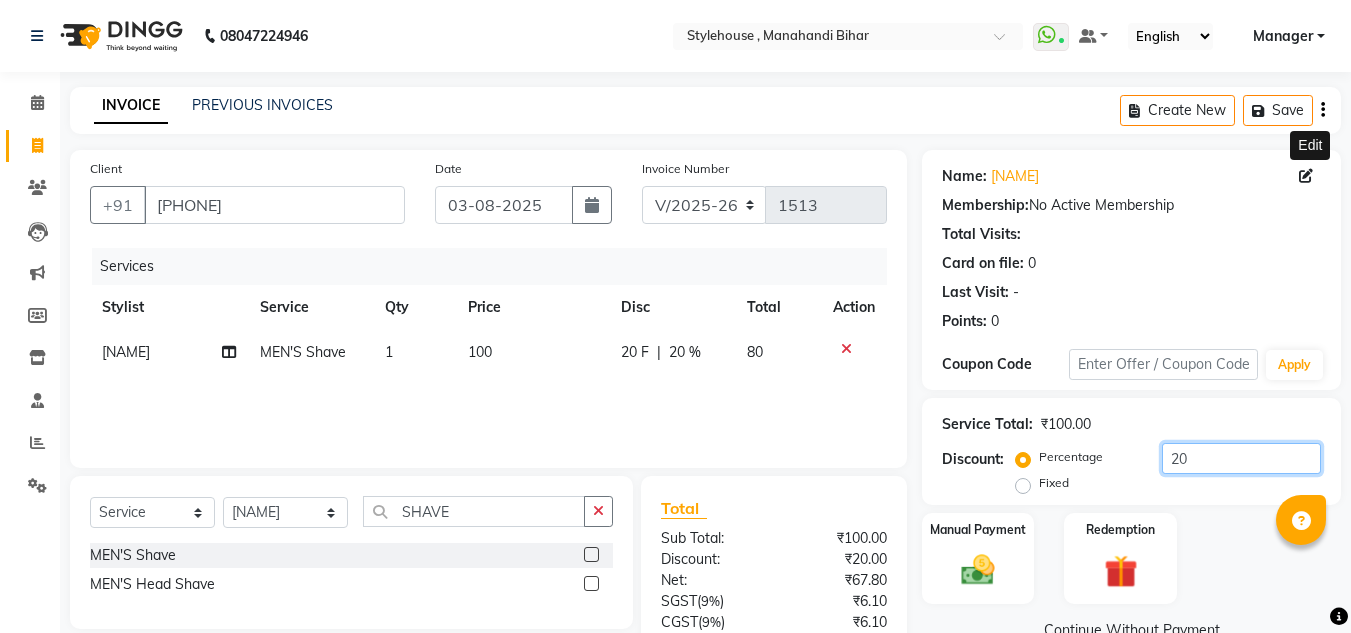 type on "20" 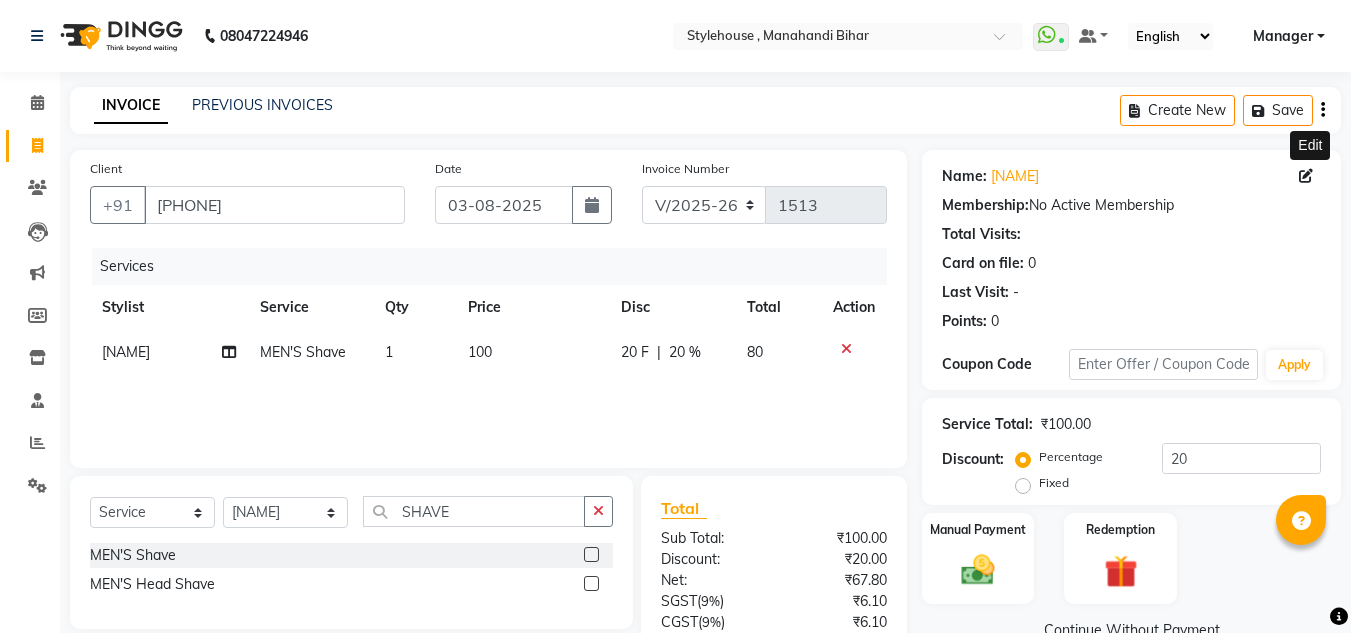 click 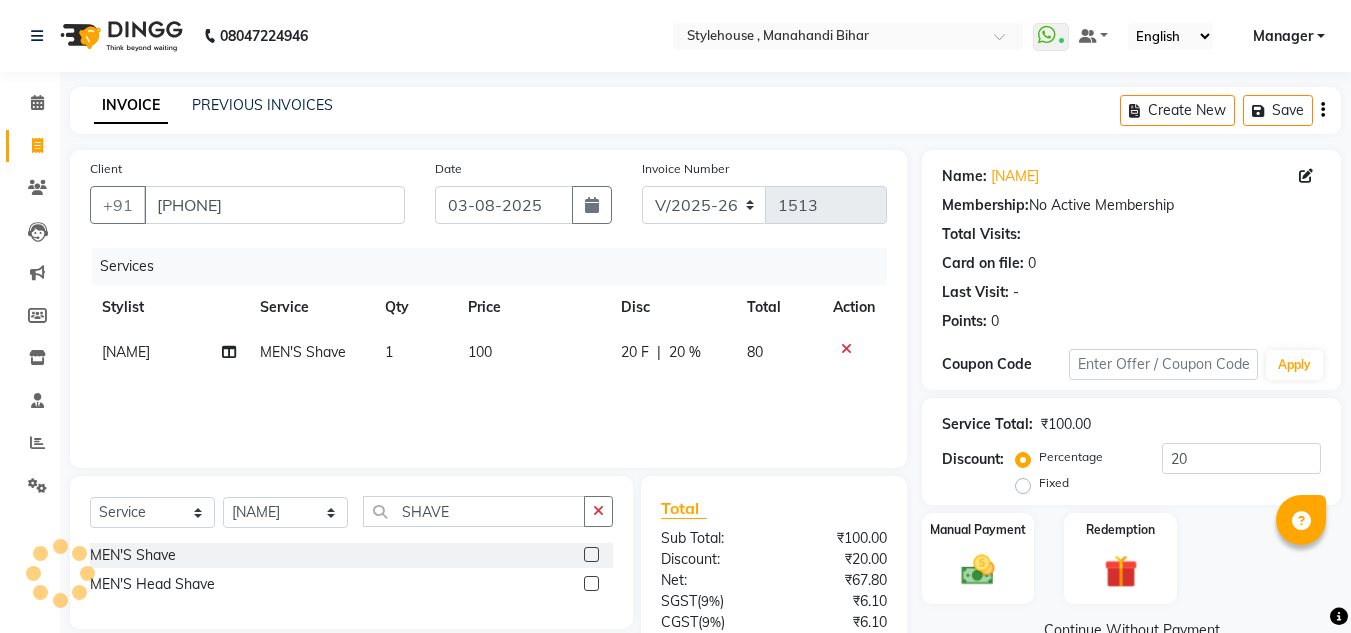 select on "male" 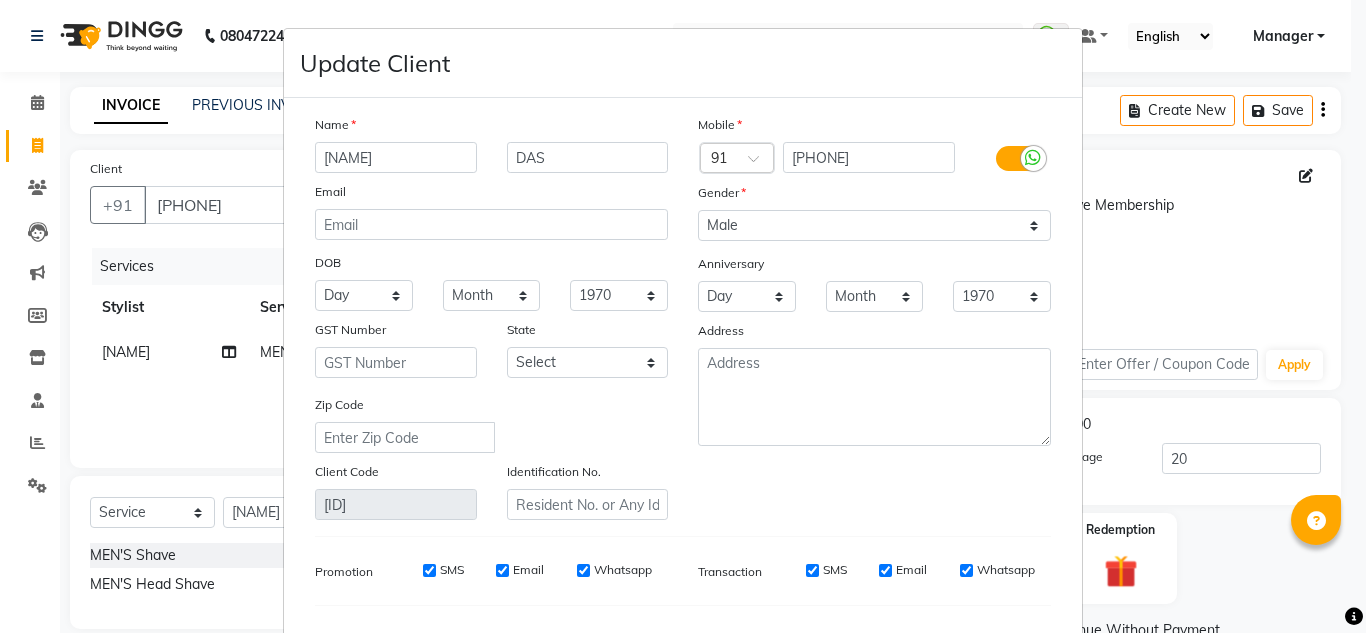 click on "[NAME]" at bounding box center (396, 157) 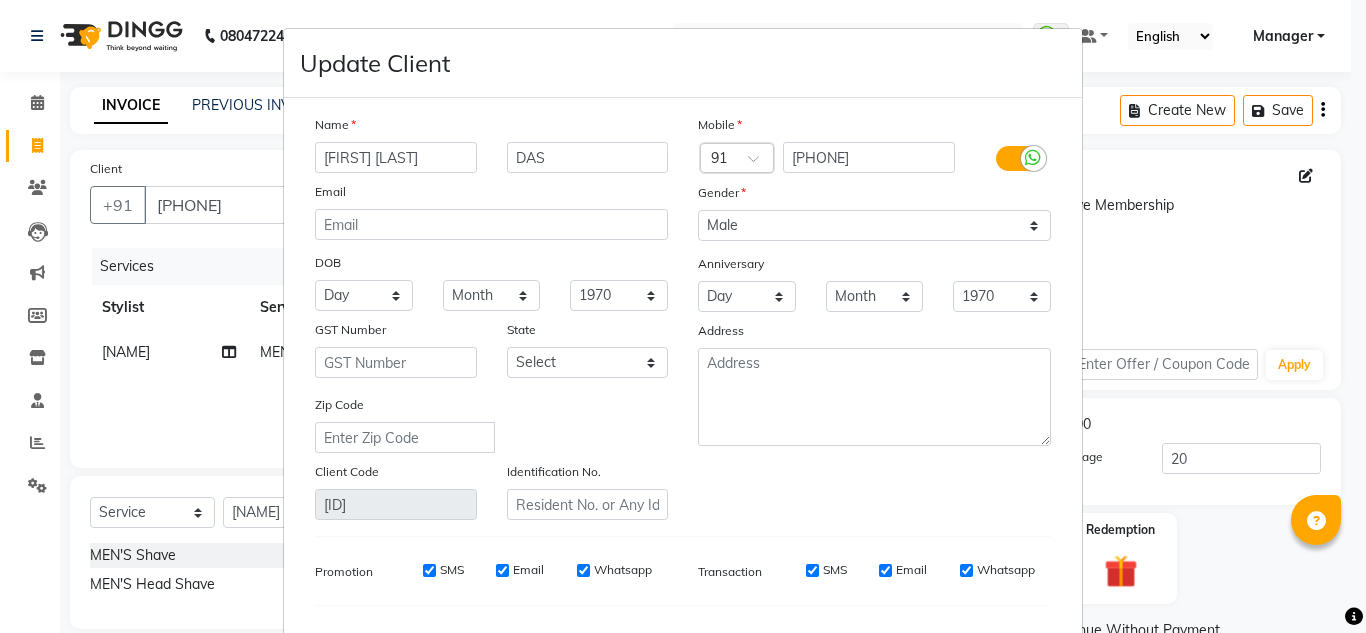 click on "[FIRST] [LAST]" at bounding box center (396, 157) 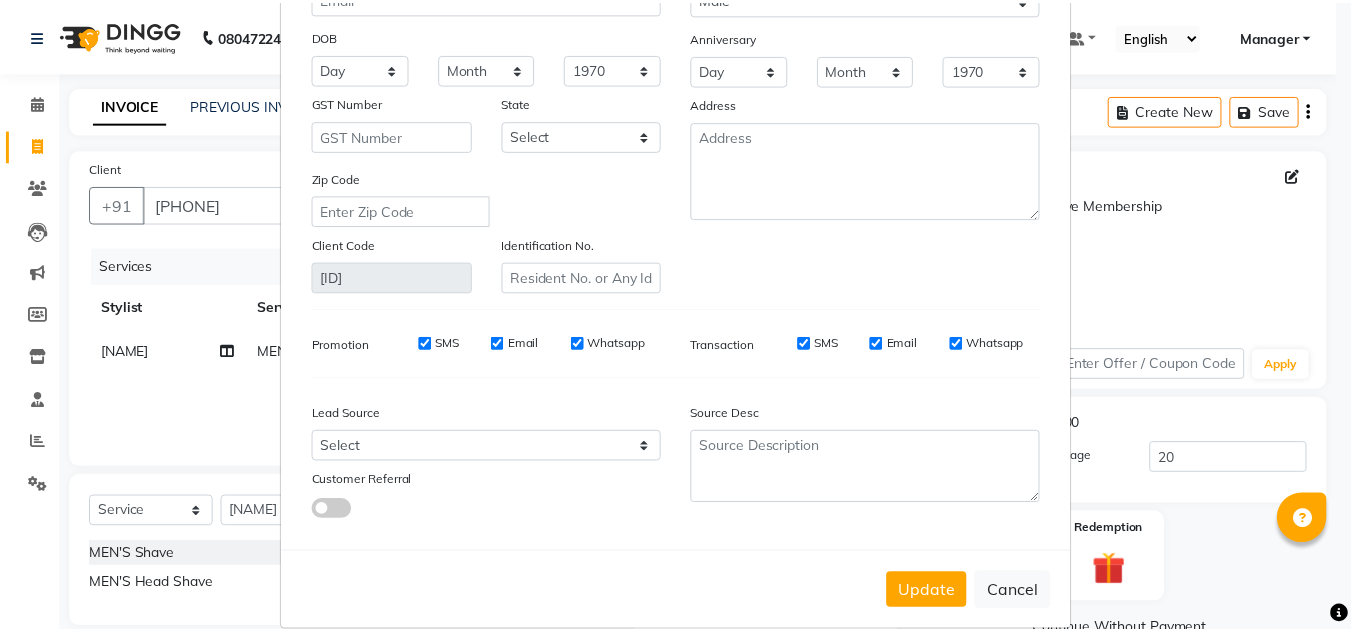 scroll, scrollTop: 254, scrollLeft: 0, axis: vertical 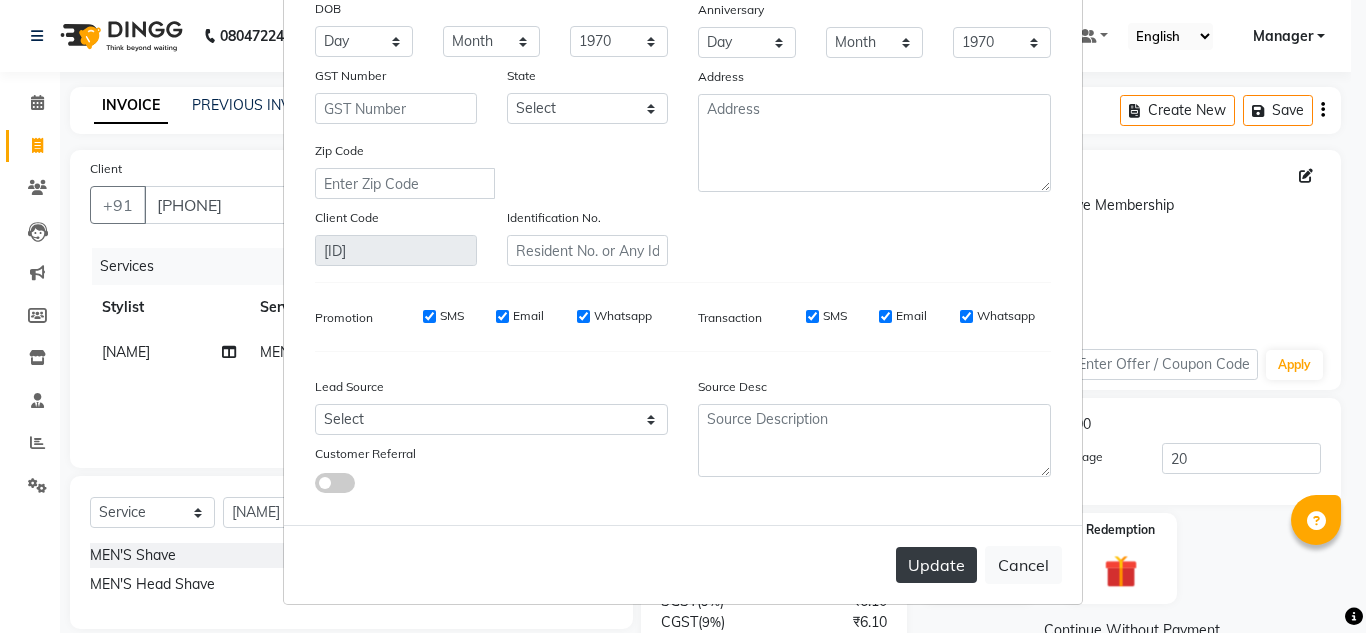 type on "[FIRST] [LAST]" 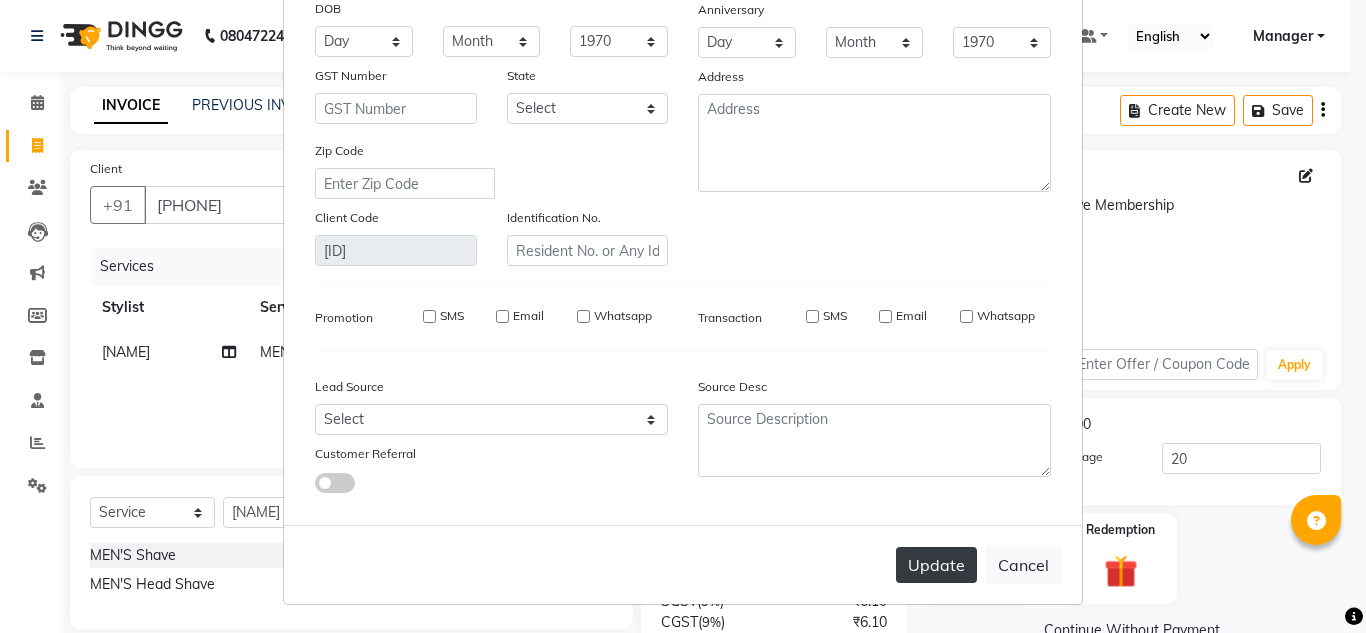 type 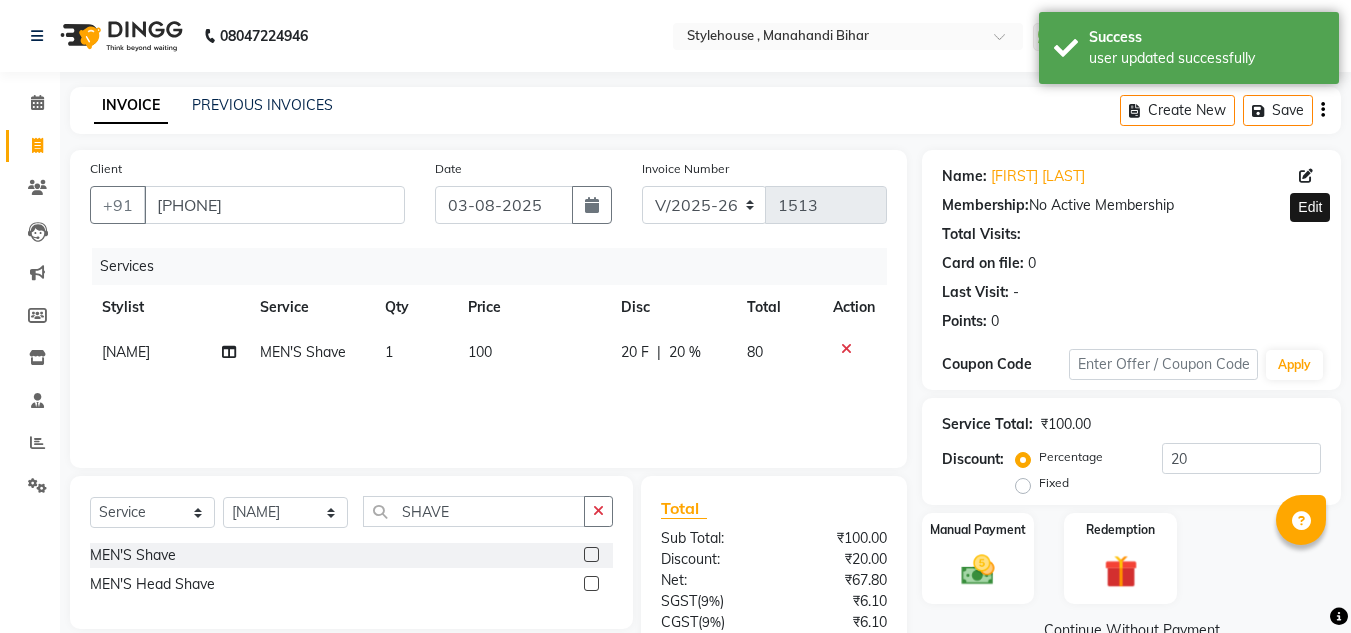 scroll, scrollTop: 167, scrollLeft: 0, axis: vertical 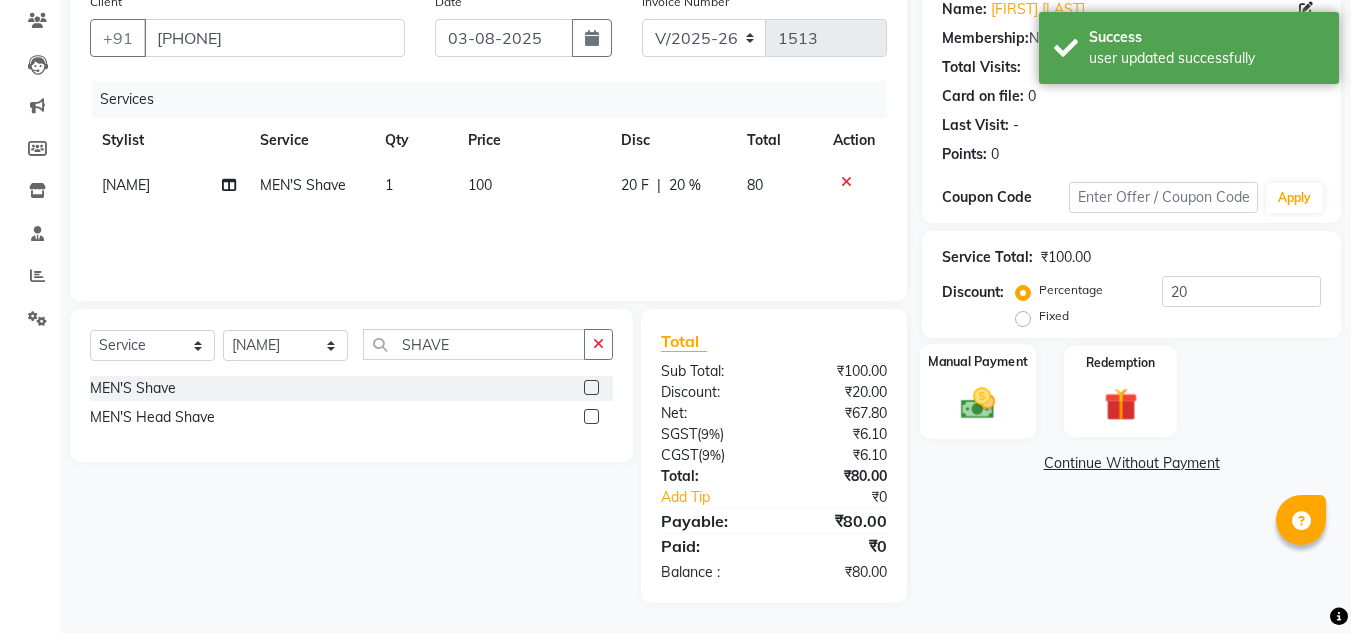 click on "Manual Payment" 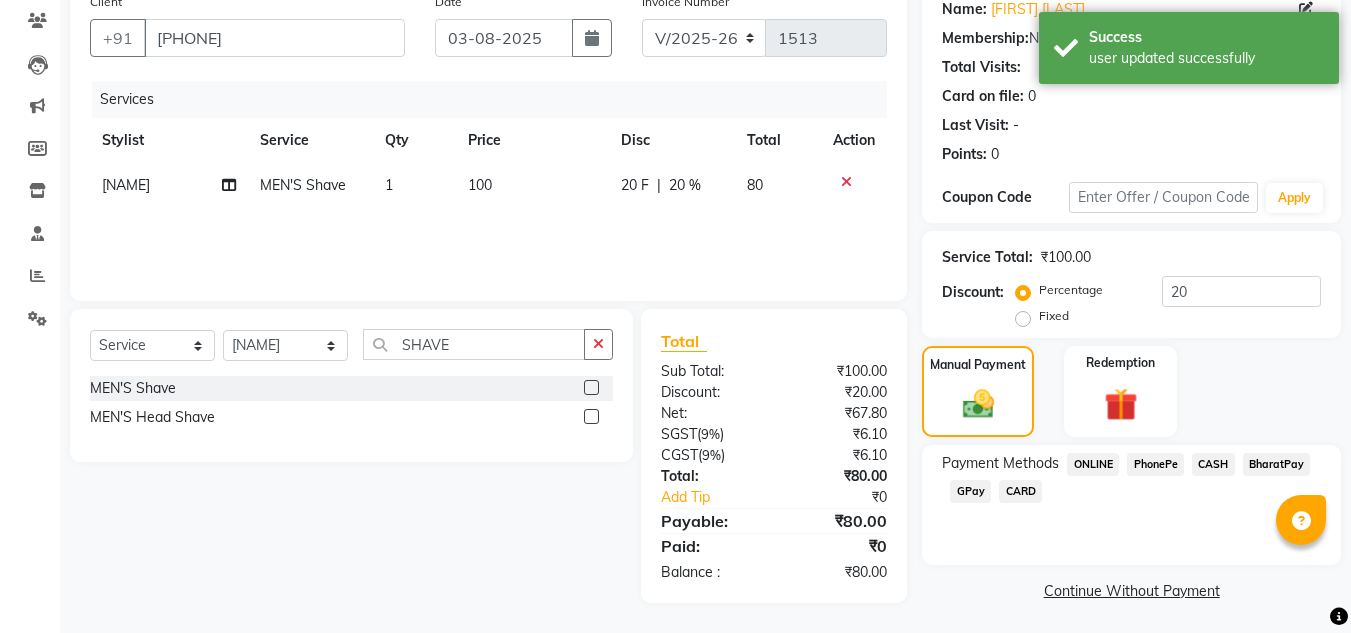 click on "PhonePe" 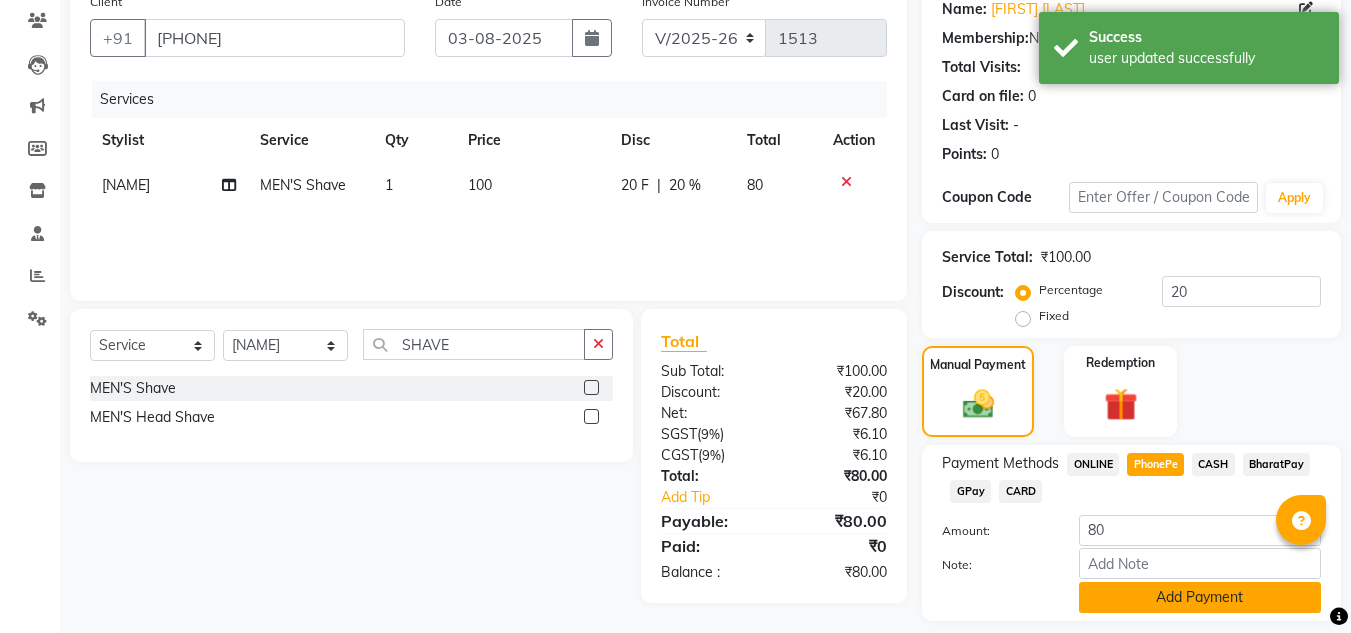 scroll, scrollTop: 226, scrollLeft: 0, axis: vertical 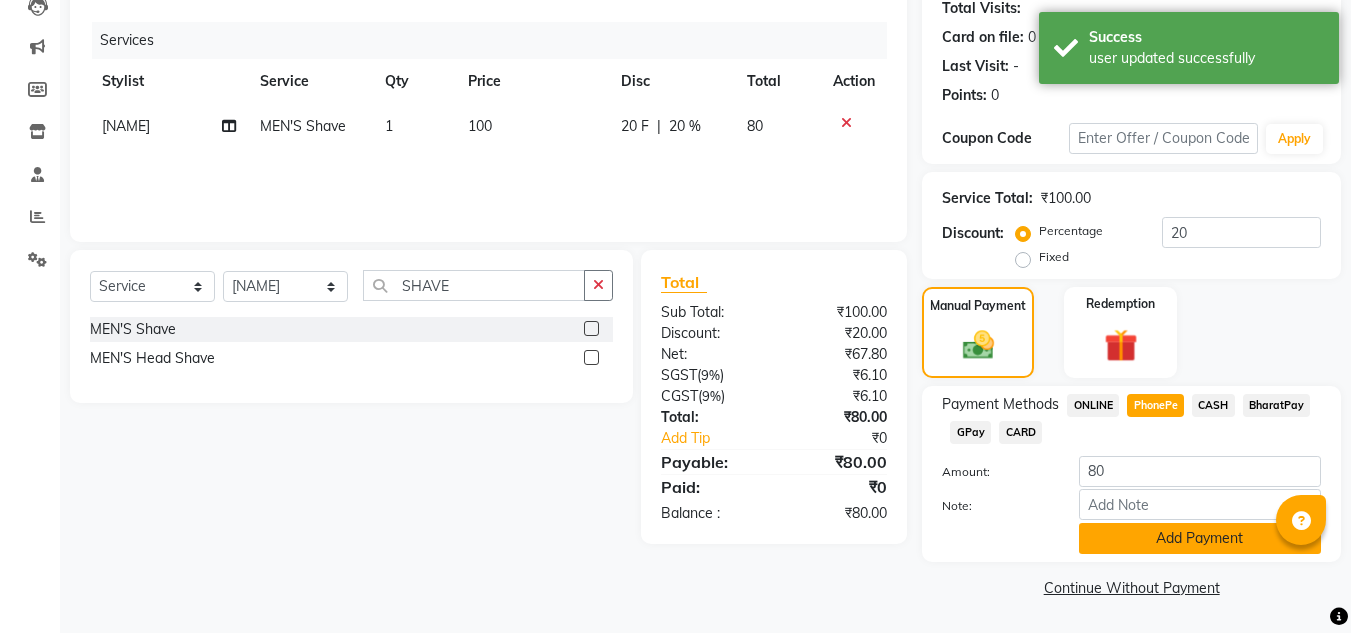 click on "Add Payment" 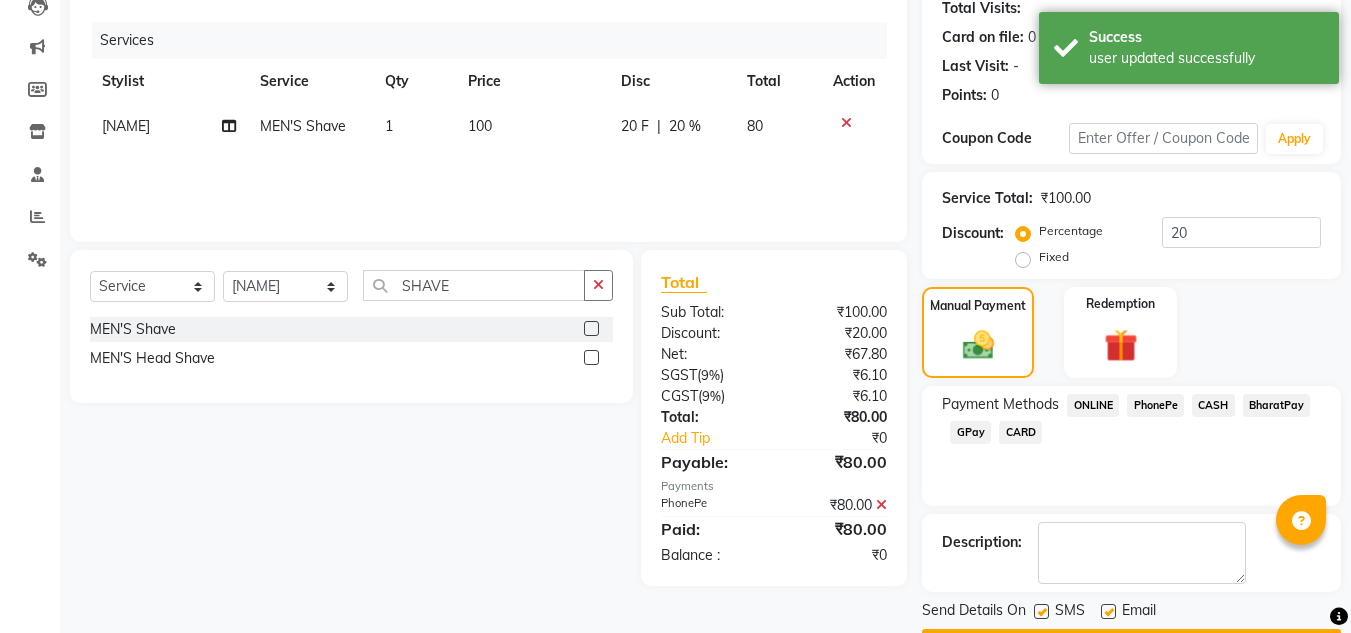 scroll, scrollTop: 283, scrollLeft: 0, axis: vertical 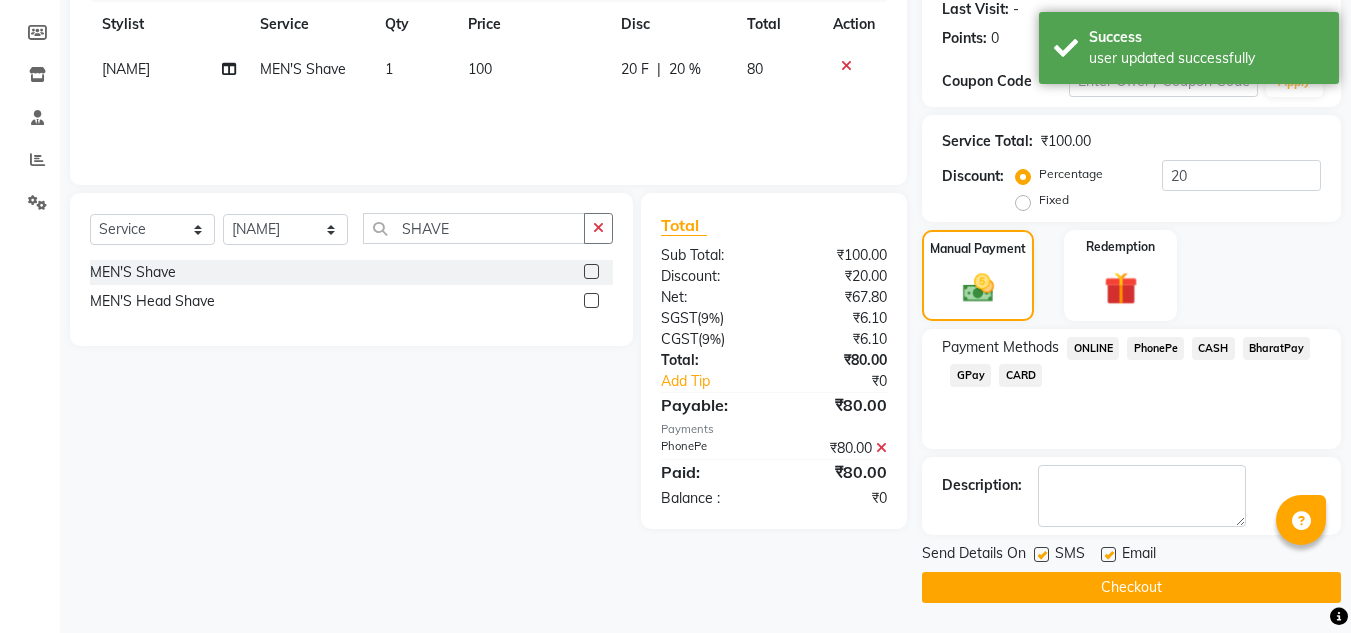 click on "Checkout" 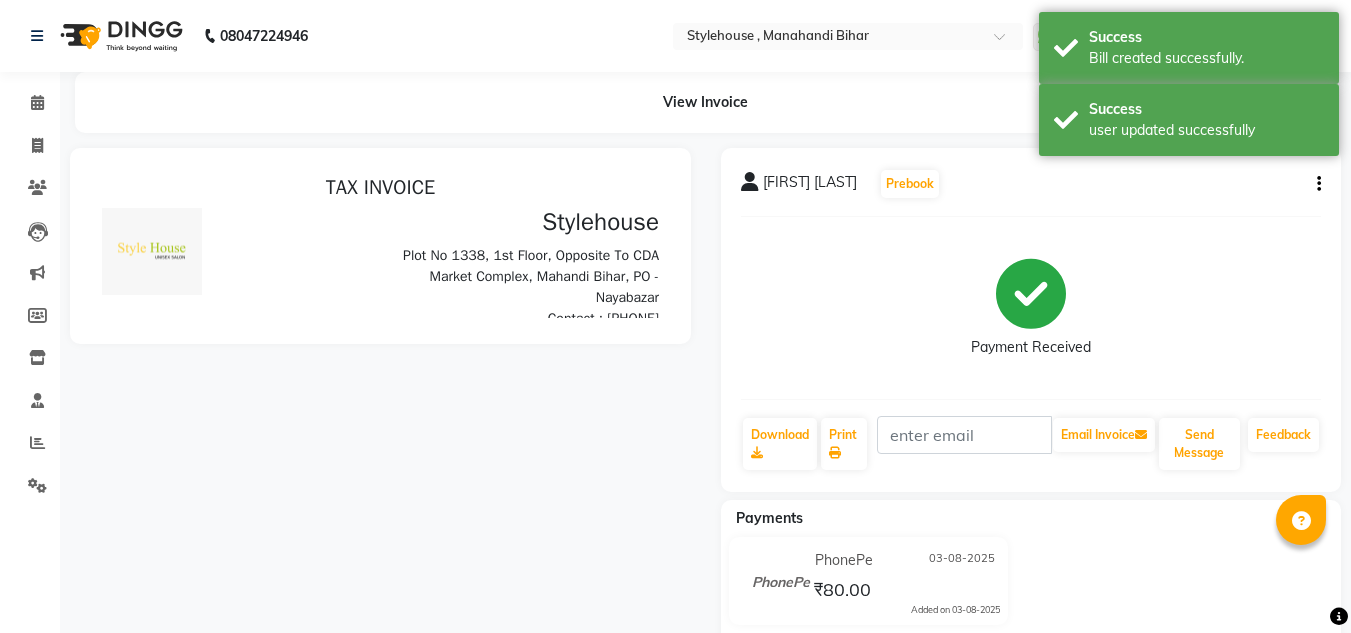 scroll, scrollTop: 0, scrollLeft: 0, axis: both 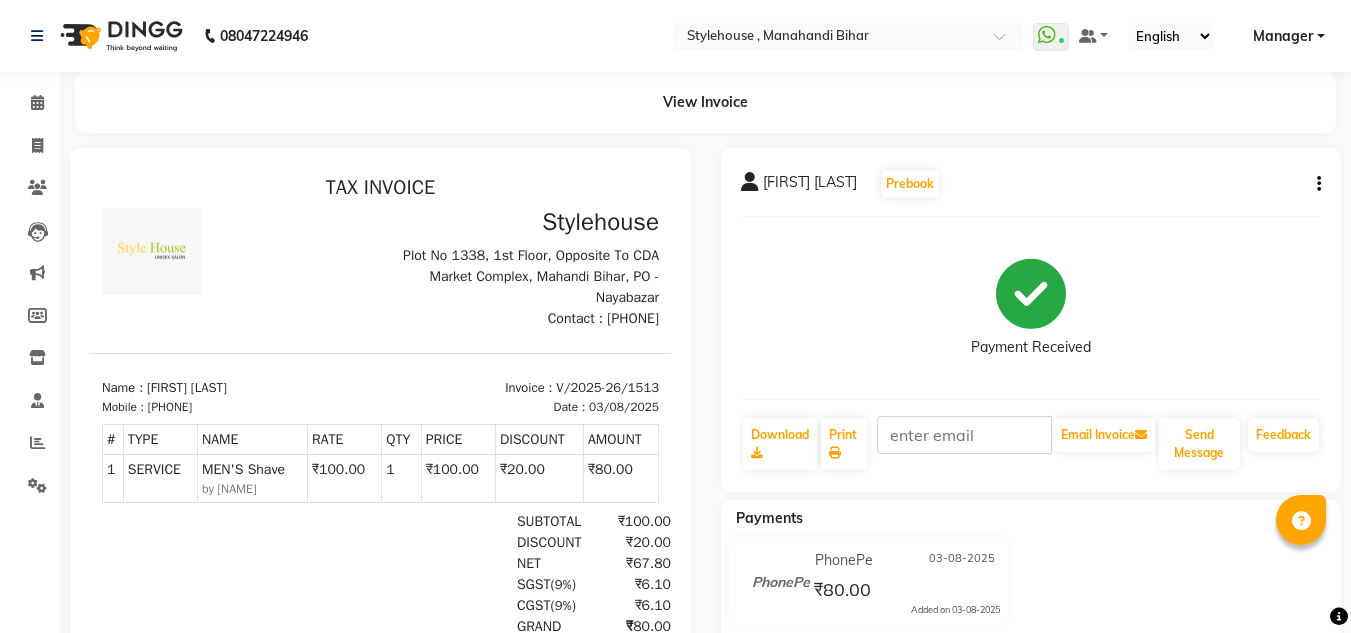 drag, startPoint x: 164, startPoint y: 405, endPoint x: 273, endPoint y: 410, distance: 109.11462 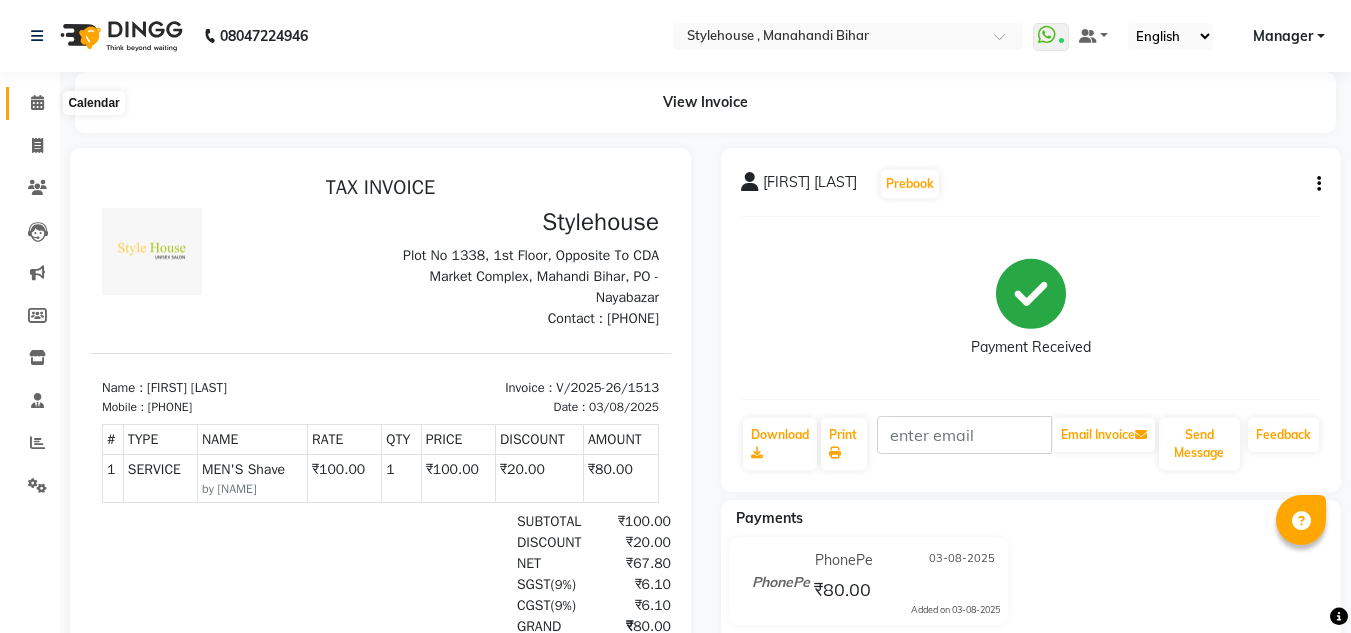 click 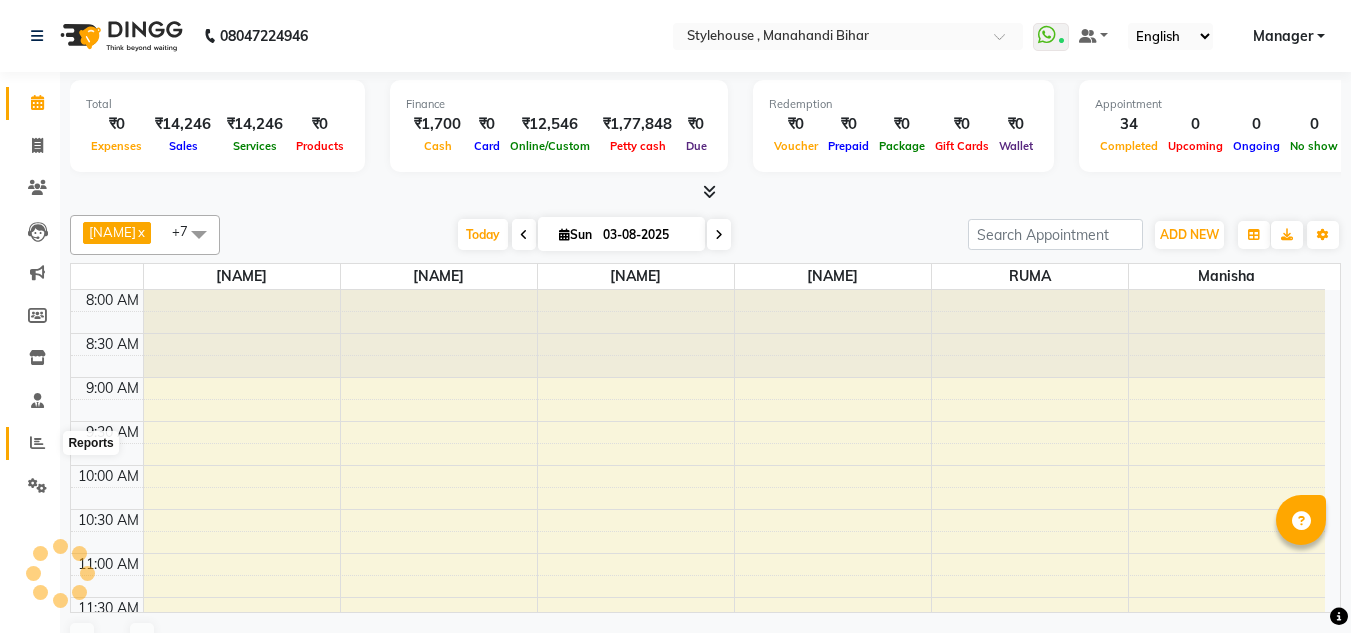 click 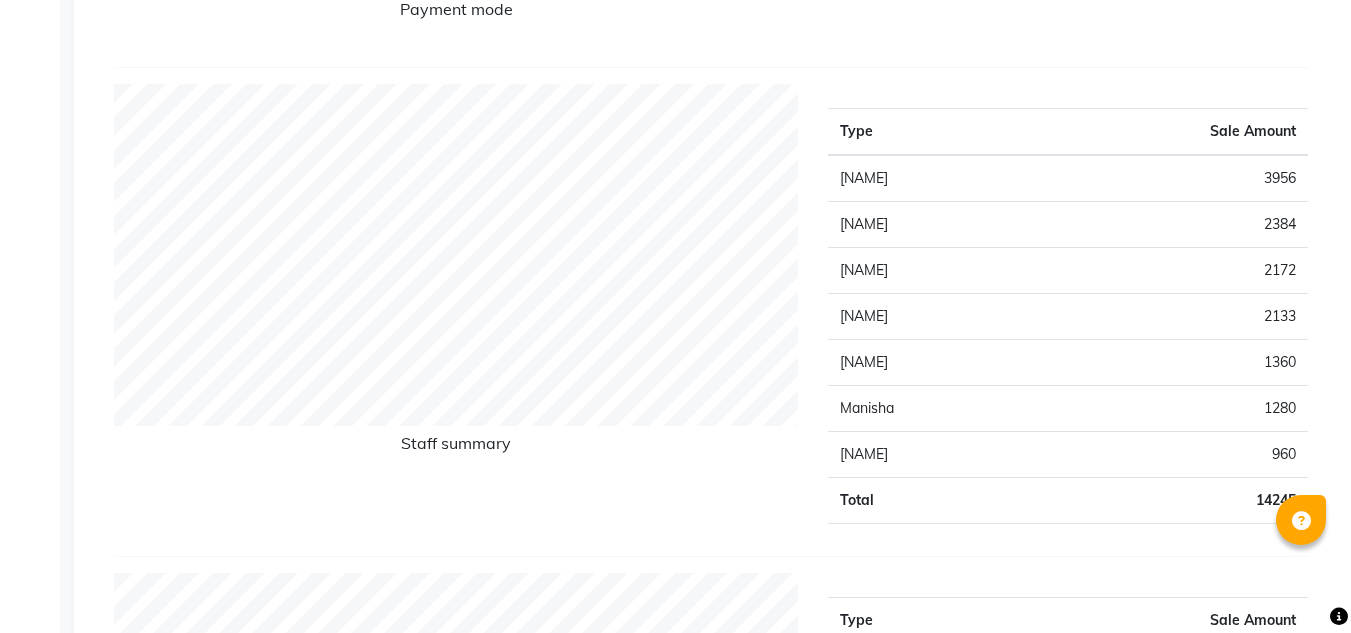 scroll, scrollTop: 900, scrollLeft: 0, axis: vertical 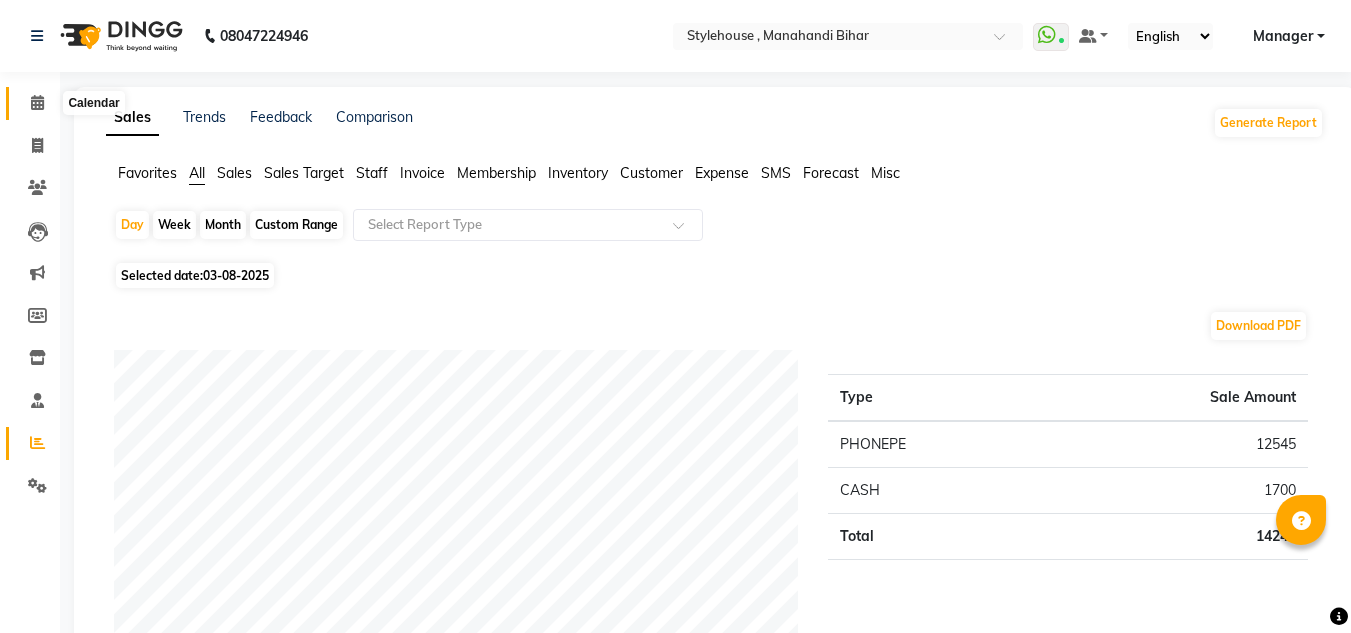 click 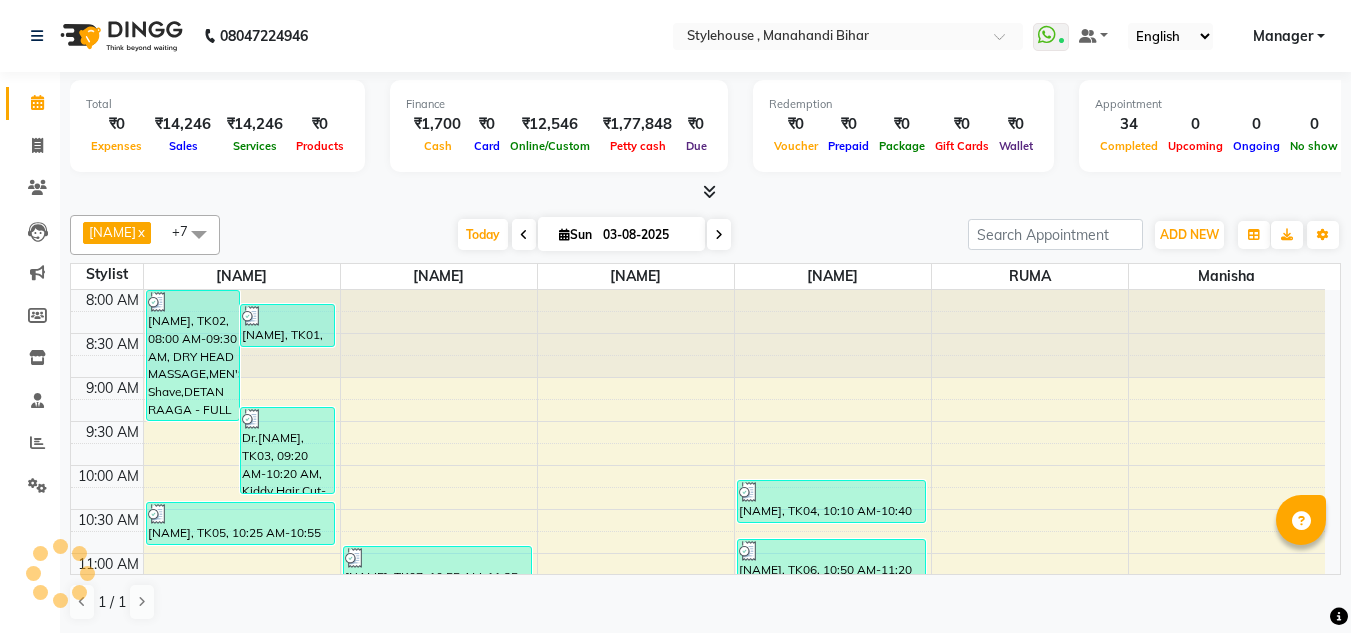 scroll, scrollTop: 859, scrollLeft: 0, axis: vertical 